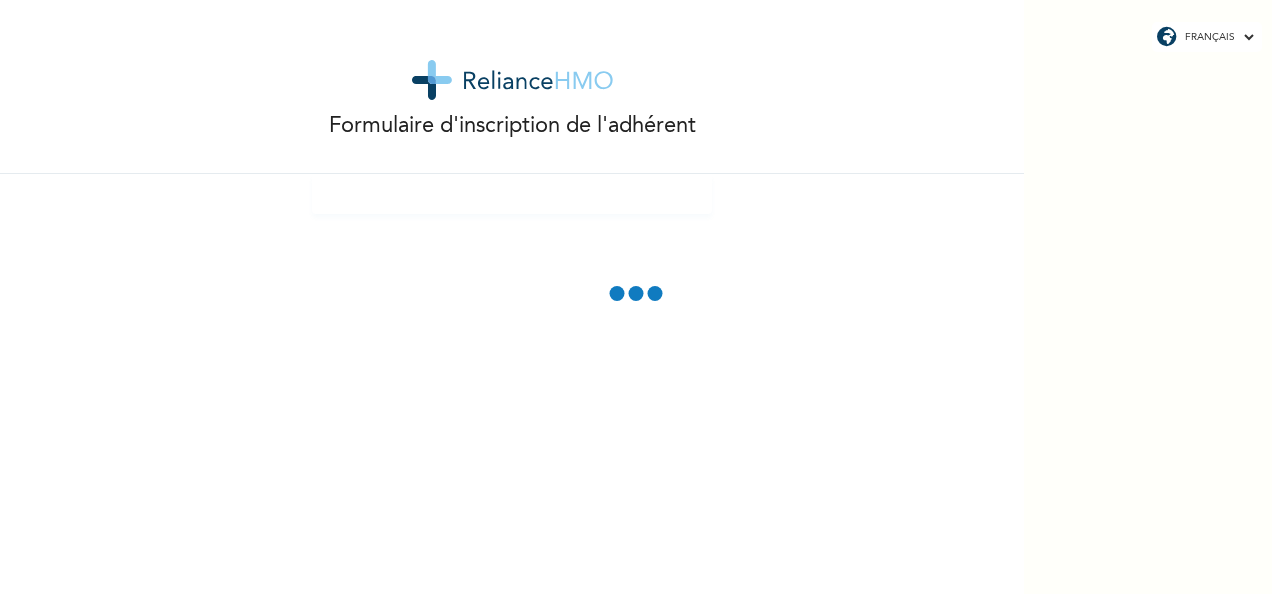 scroll, scrollTop: 0, scrollLeft: 0, axis: both 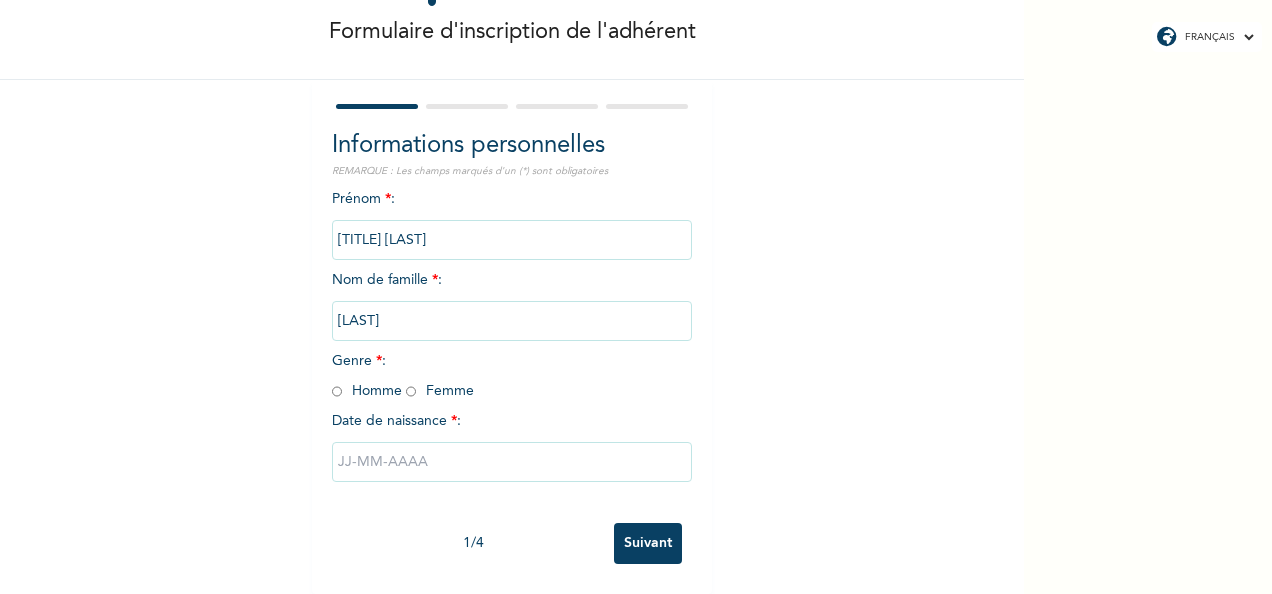 click at bounding box center [337, 391] 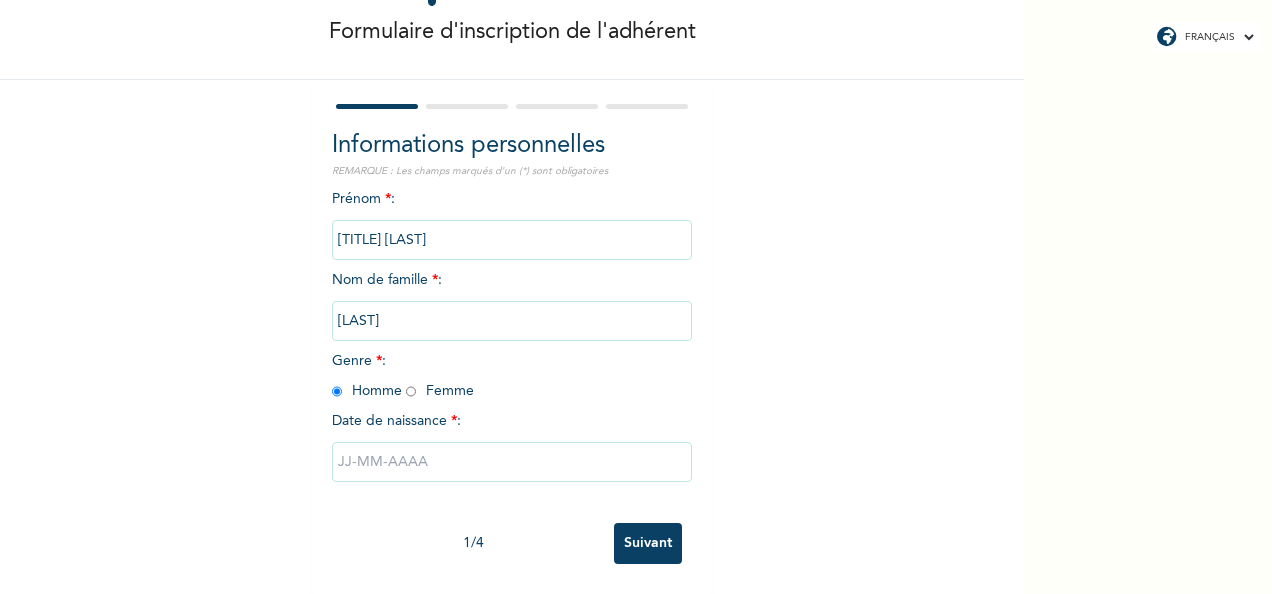 radio on "true" 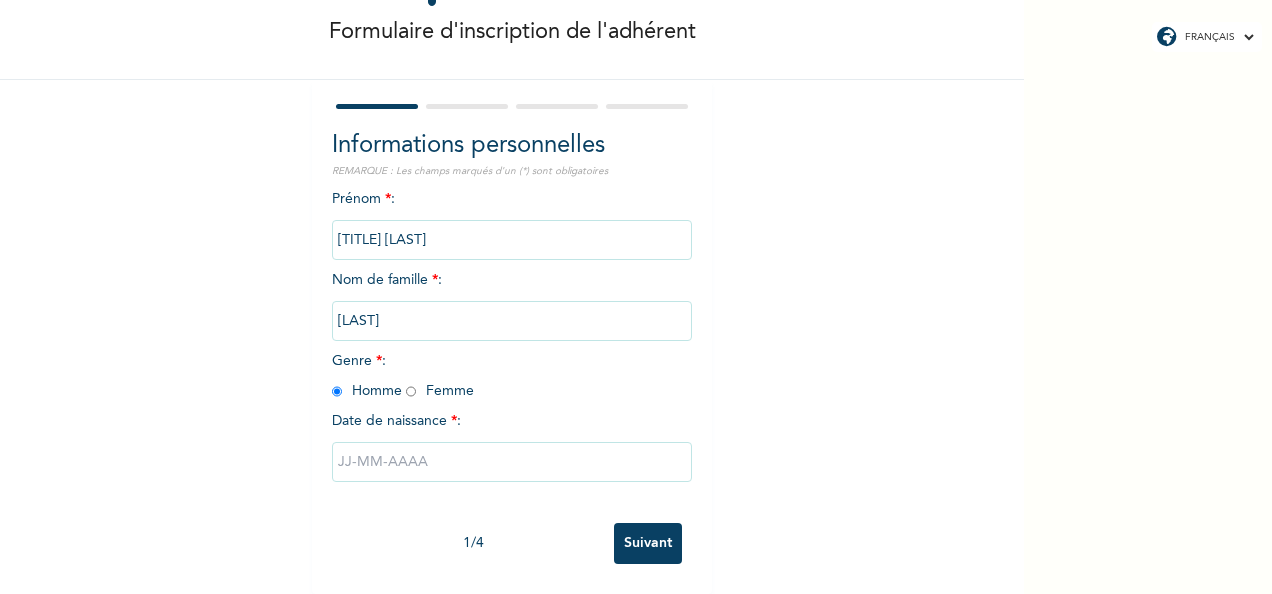 click at bounding box center [512, 462] 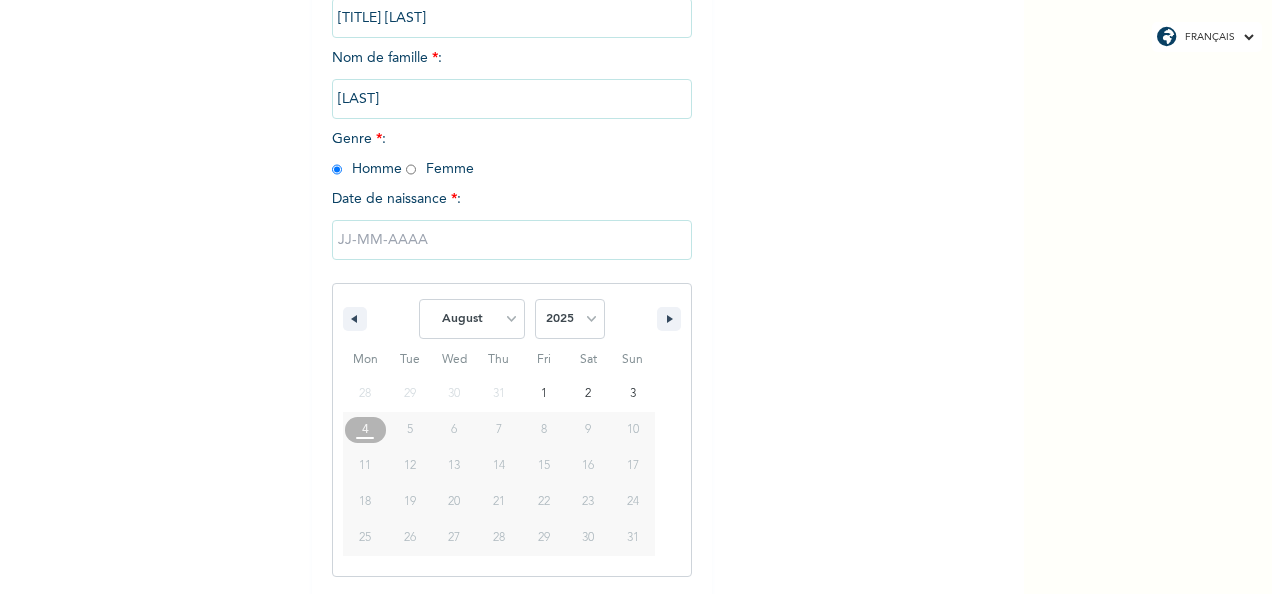 scroll, scrollTop: 316, scrollLeft: 0, axis: vertical 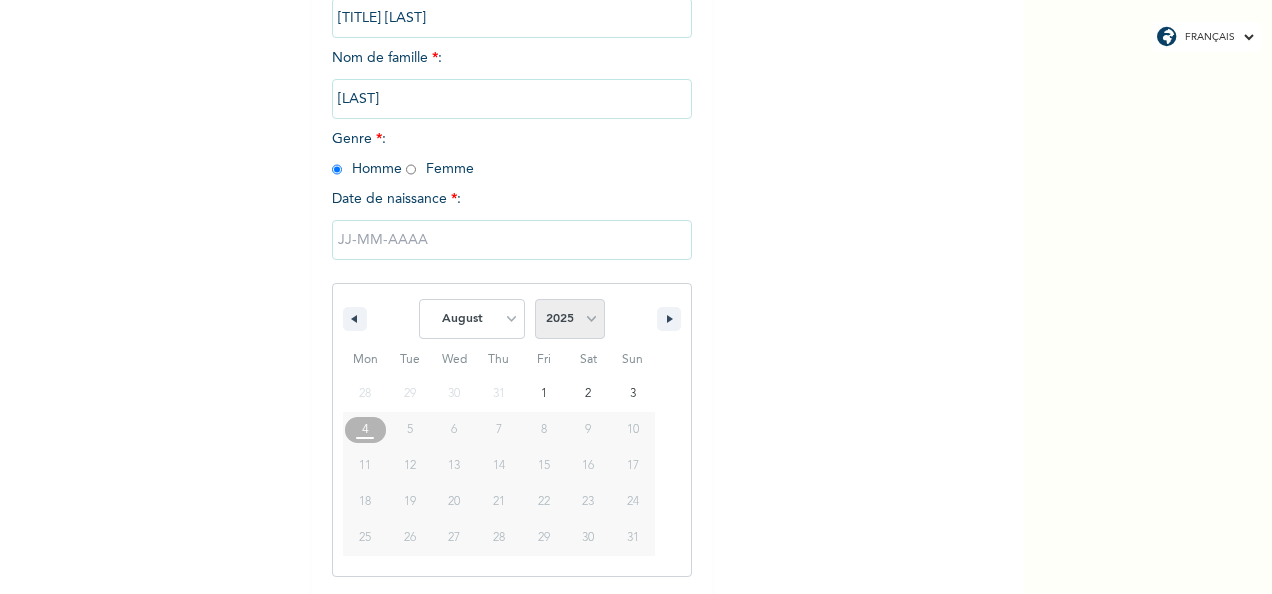 click on "2025 2024 2023 2022 2021 2020 2019 2018 2017 2016 2015 2014 2013 2012 2011 2010 2009 2008 2007 2006 2005 2004 2003 2002 2001 2000 1999 1998 1997 1996 1995 1994 1993 1992 1991 1990 1989 1988 1987 1986 1985 1984 1983 1982 1981 1980 1979 1978 1977 1976 1975 1974 1973 1972 1971 1970 1969 1968 1967 1966 1965 1964 1963 1962 1961 1960" at bounding box center [570, 319] 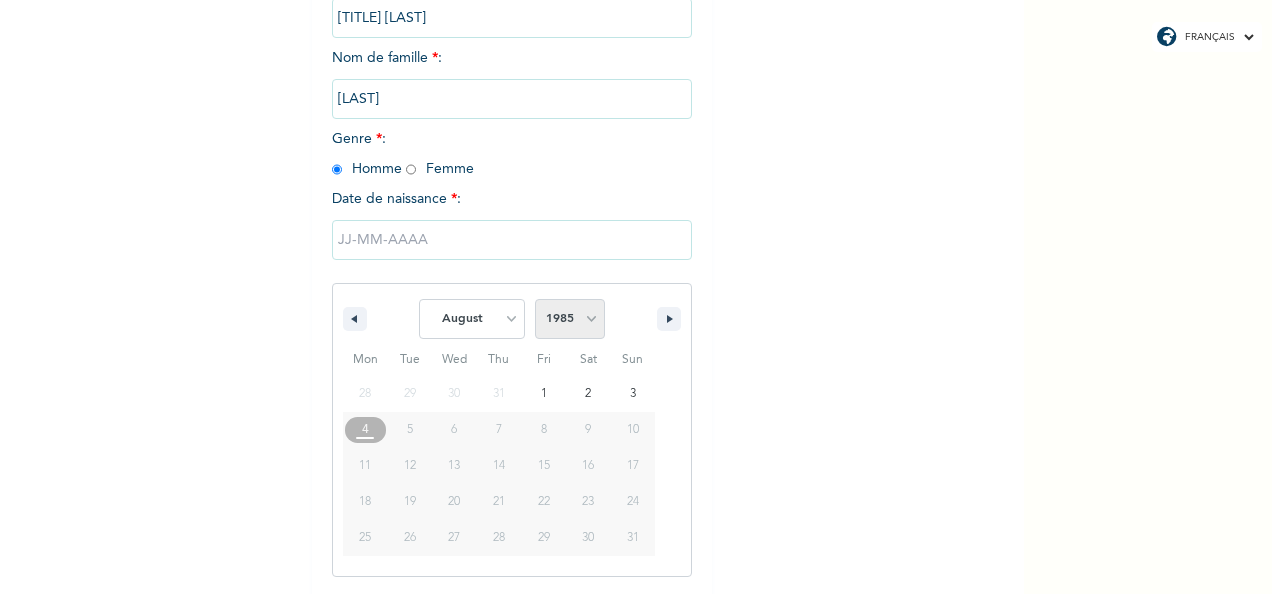 click on "2025 2024 2023 2022 2021 2020 2019 2018 2017 2016 2015 2014 2013 2012 2011 2010 2009 2008 2007 2006 2005 2004 2003 2002 2001 2000 1999 1998 1997 1996 1995 1994 1993 1992 1991 1990 1989 1988 1987 1986 1985 1984 1983 1982 1981 1980 1979 1978 1977 1976 1975 1974 1973 1972 1971 1970 1969 1968 1967 1966 1965 1964 1963 1962 1961 1960" at bounding box center (570, 319) 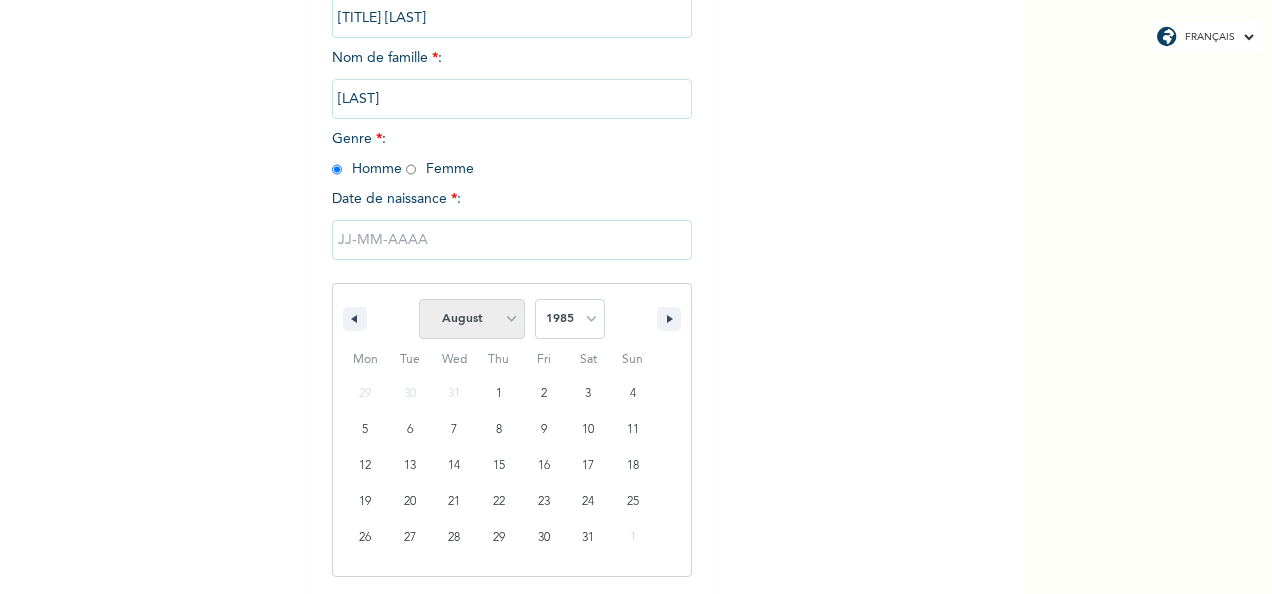 click on "January February March April May June July August September October November December" at bounding box center [472, 319] 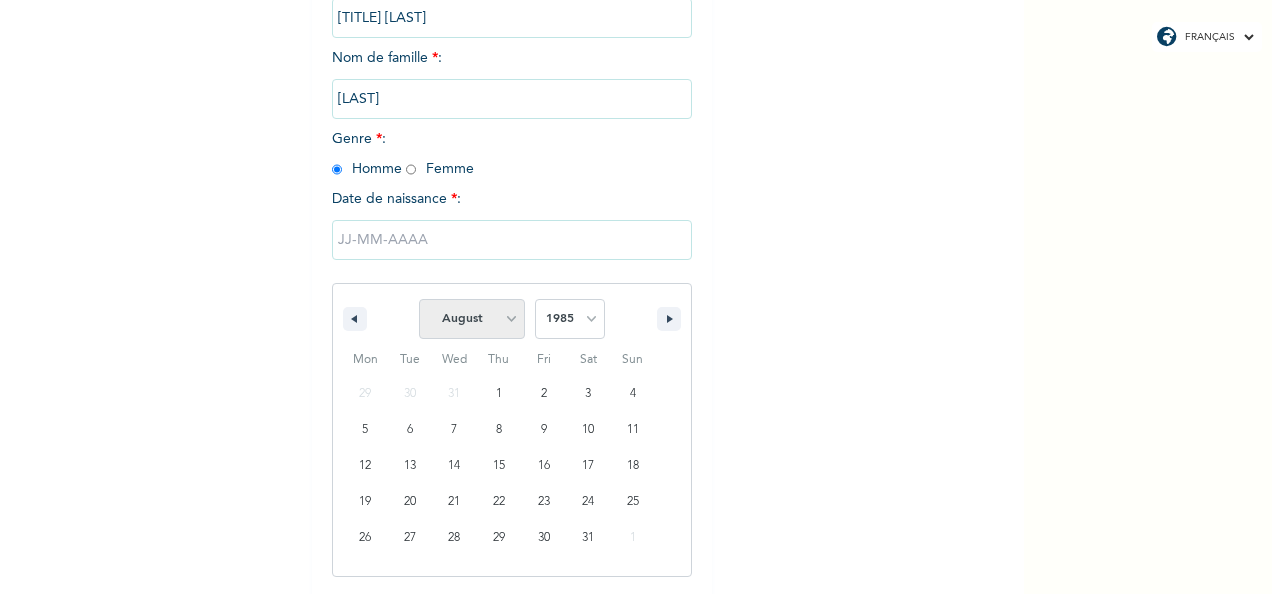 select on "4" 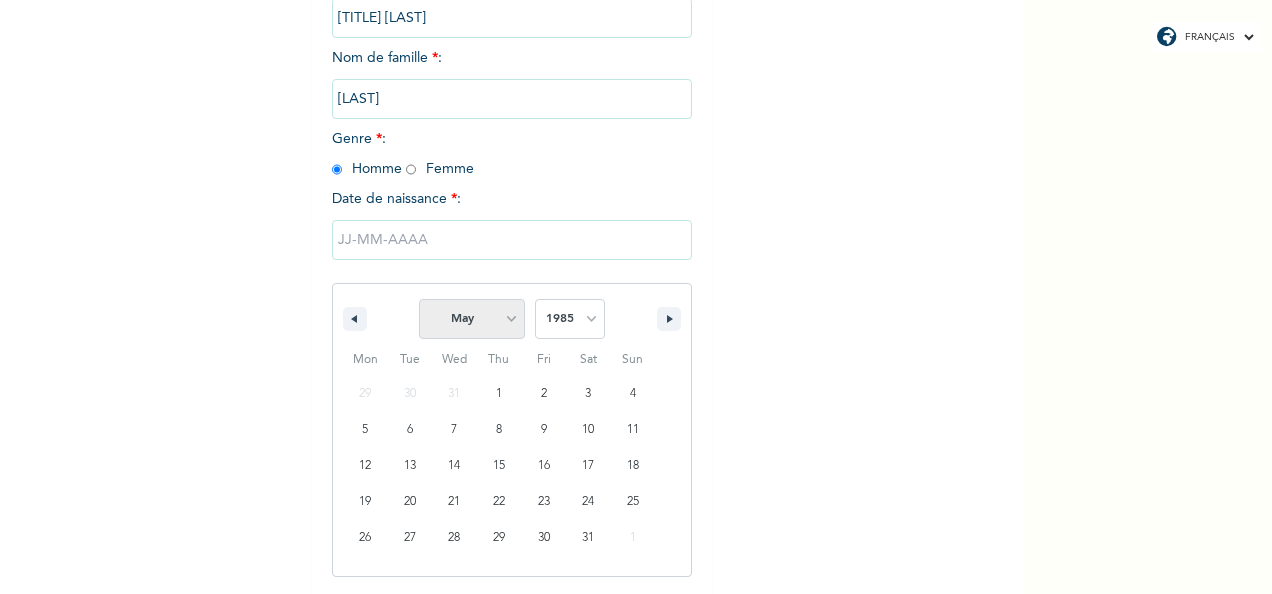 click on "January February March April May June July August September October November December" at bounding box center (472, 319) 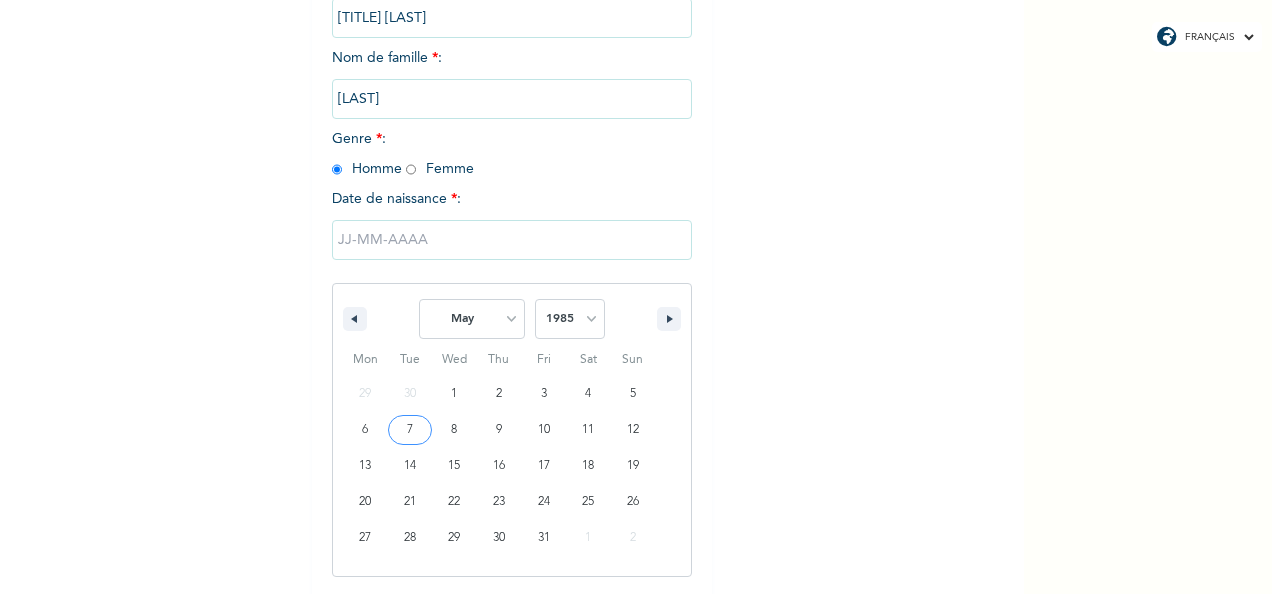 type on "[DD]/[MM]/[YYYY]" 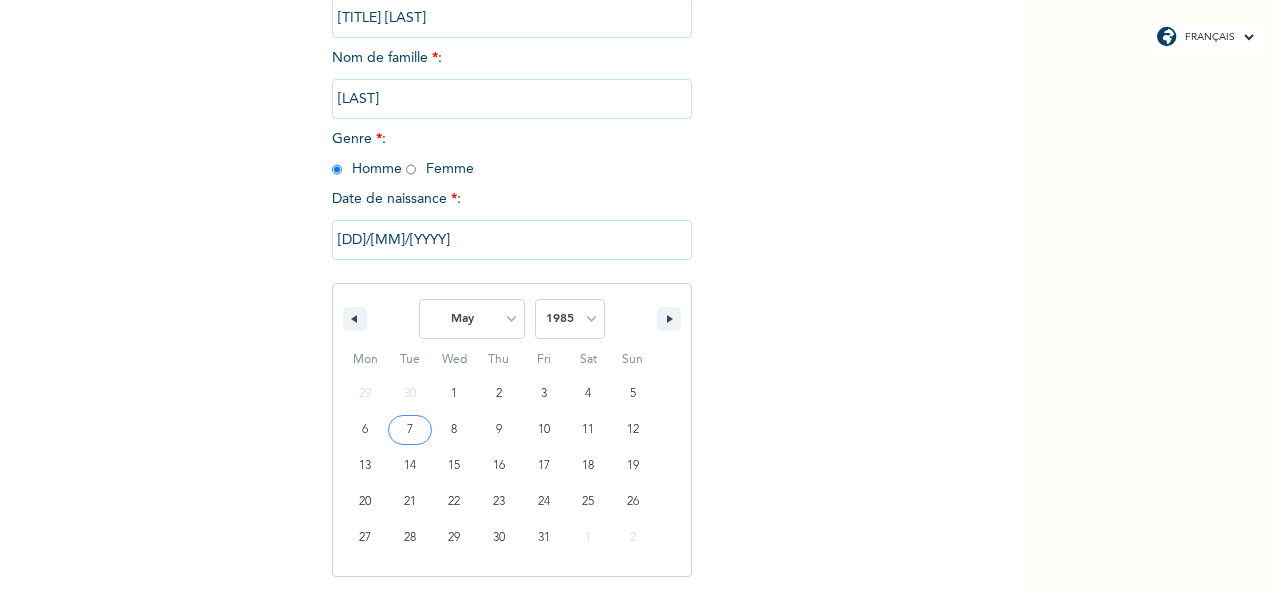 scroll, scrollTop: 112, scrollLeft: 0, axis: vertical 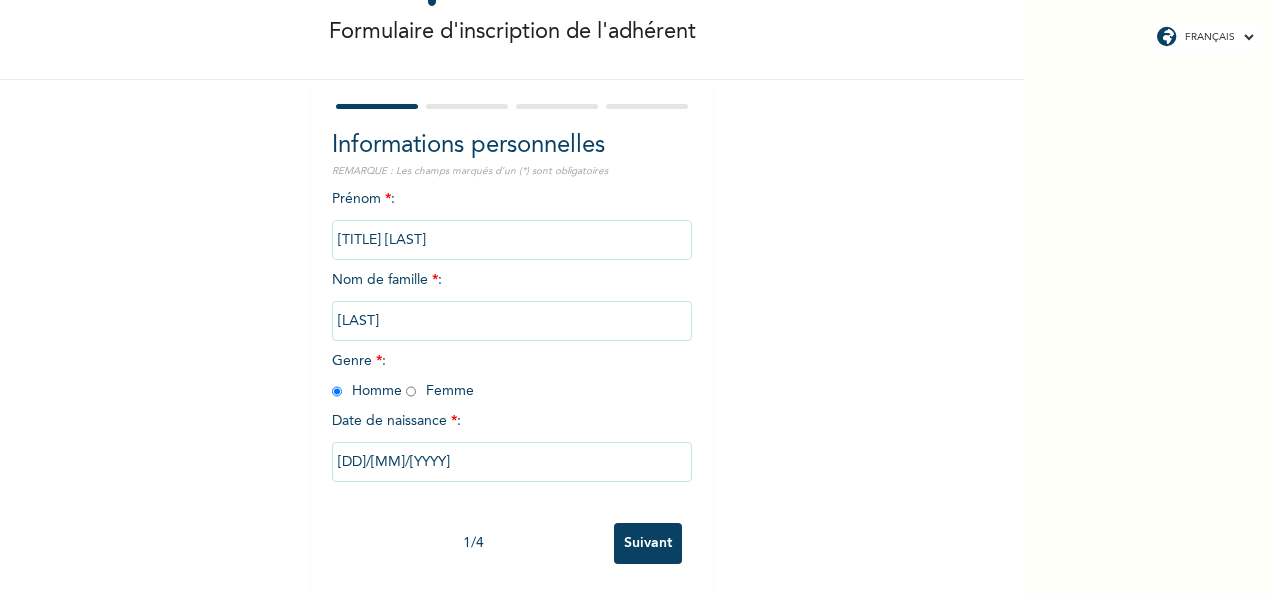 click on "Suivant" at bounding box center [648, 543] 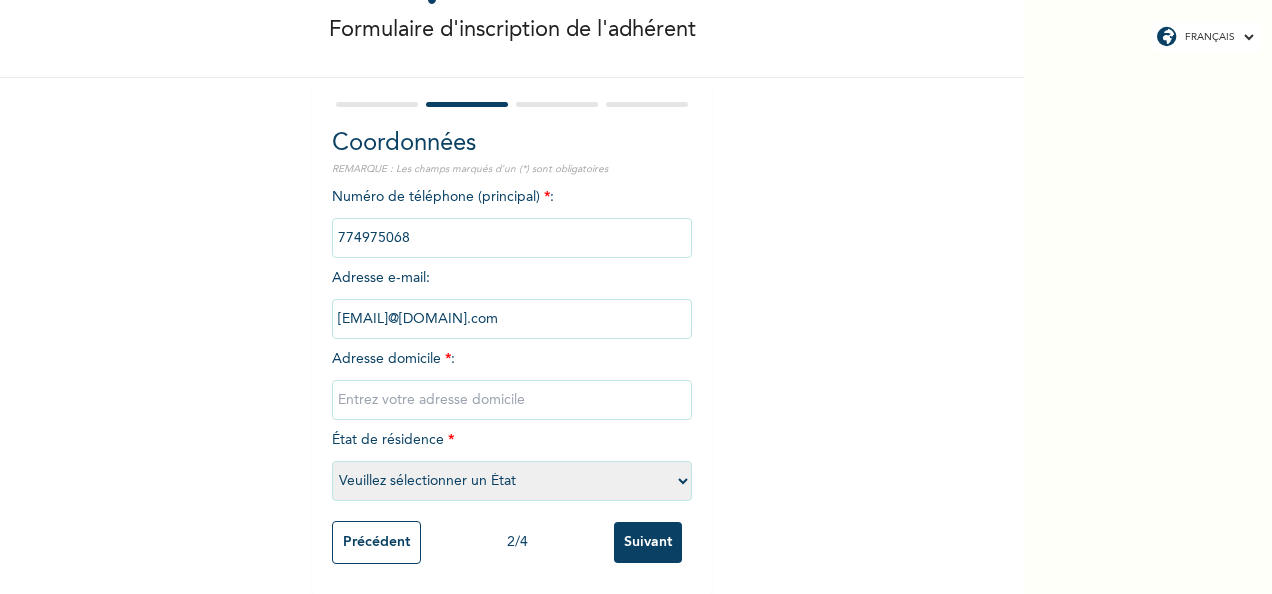 click at bounding box center [512, 400] 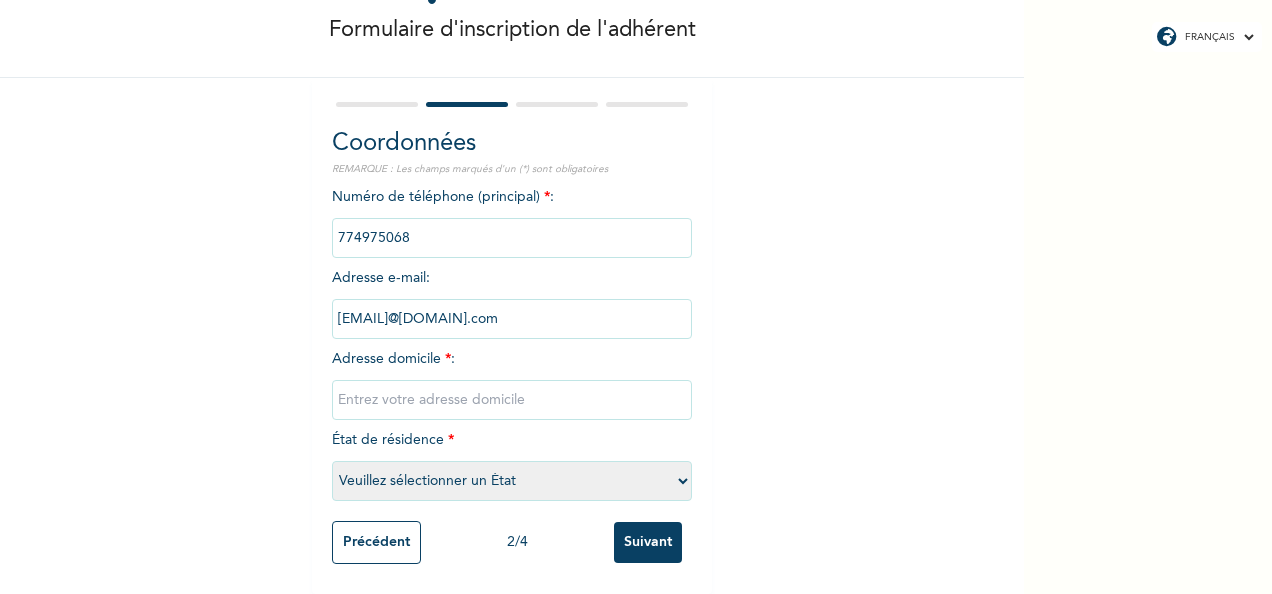 click on "Veuillez sélectionner un État [CITY]" at bounding box center (512, 481) 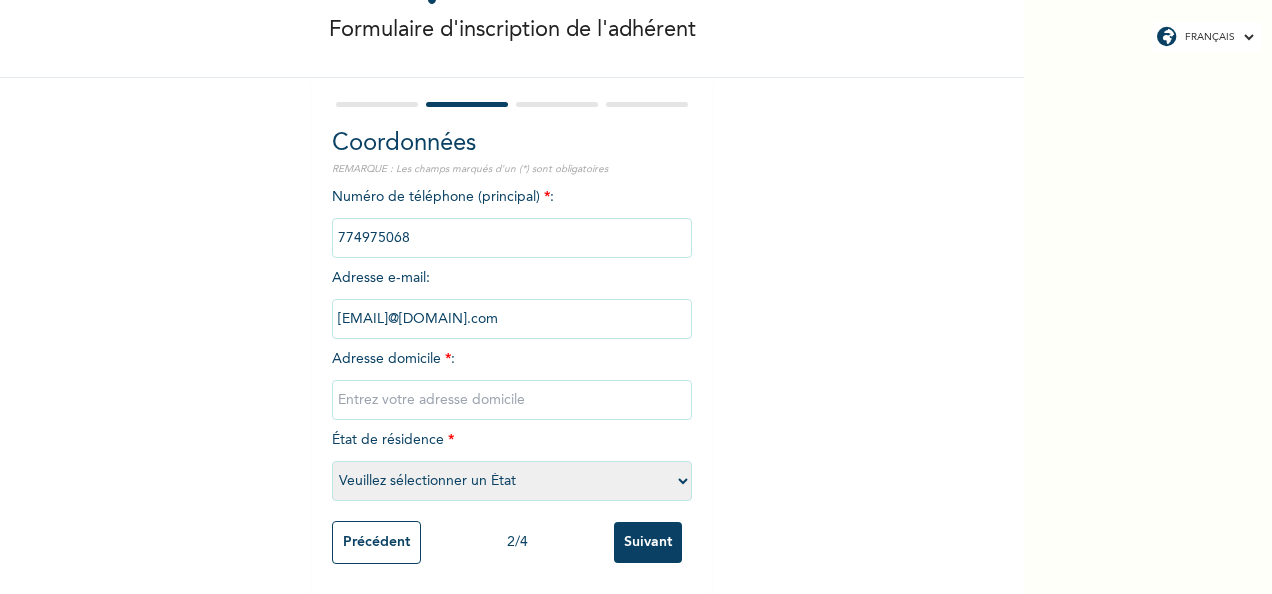 select on "1" 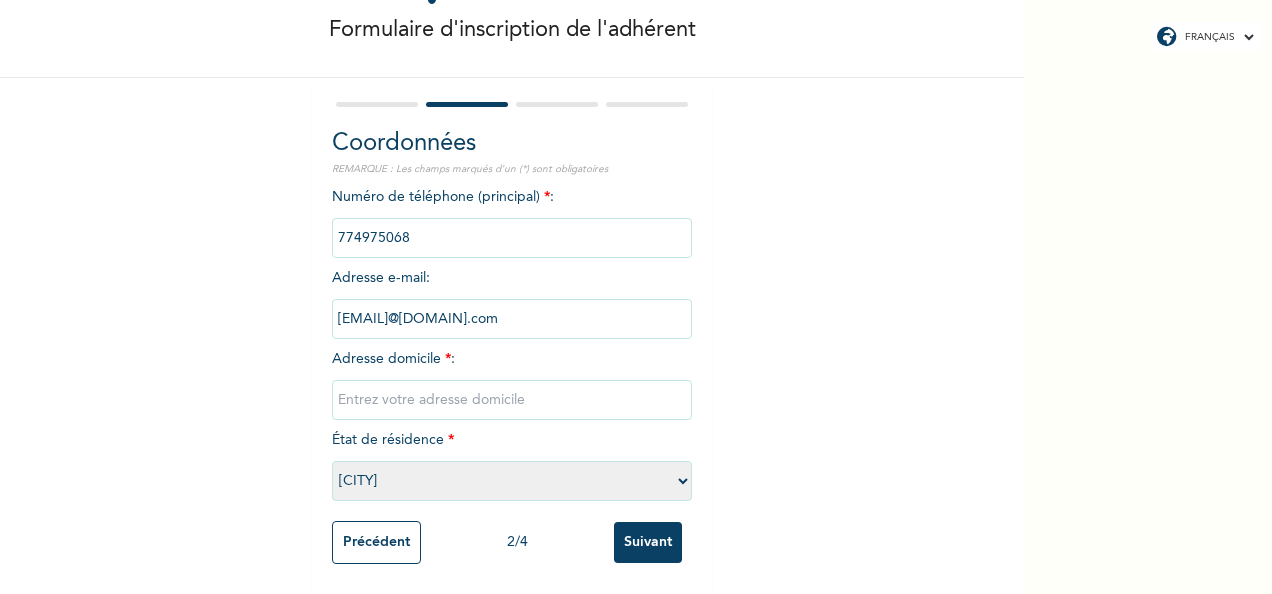 click on "Veuillez sélectionner un État [CITY]" at bounding box center (512, 481) 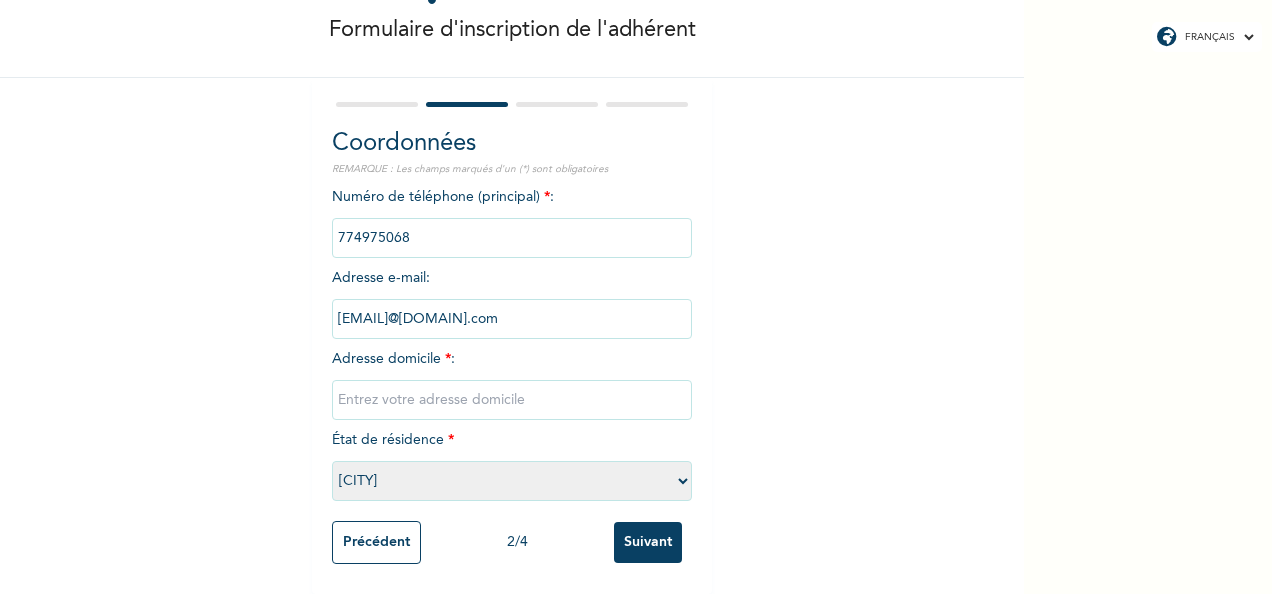 click at bounding box center (512, 400) 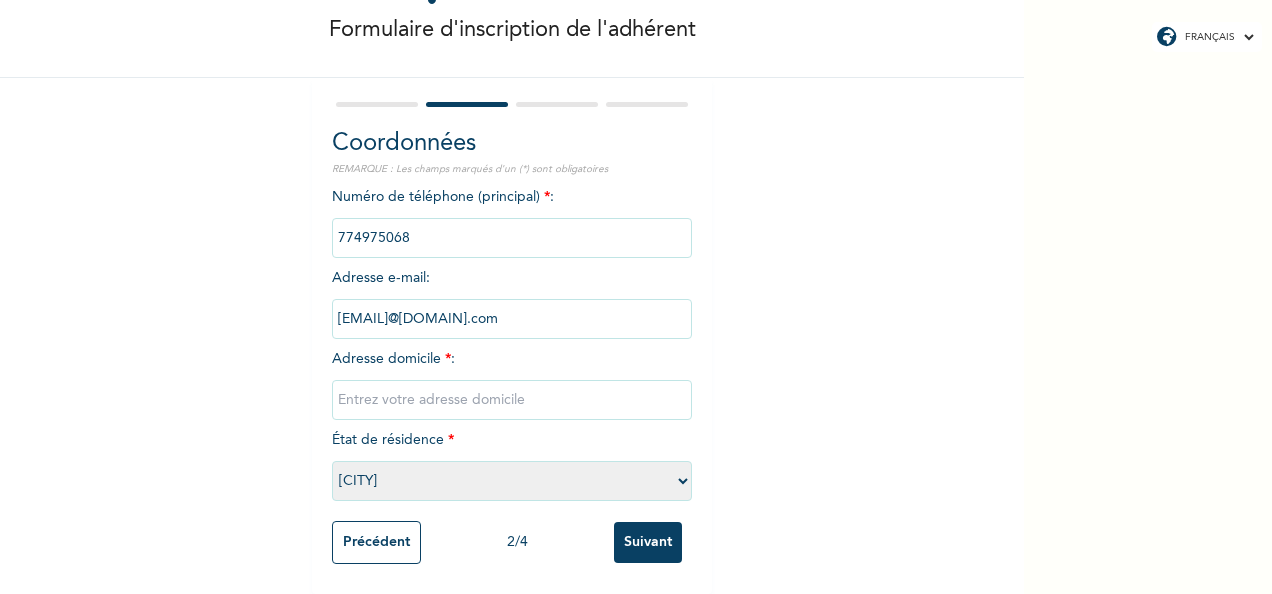 paste on "2 voies [AREA] 6, a cote Mosquee [LAST] [LAST]" 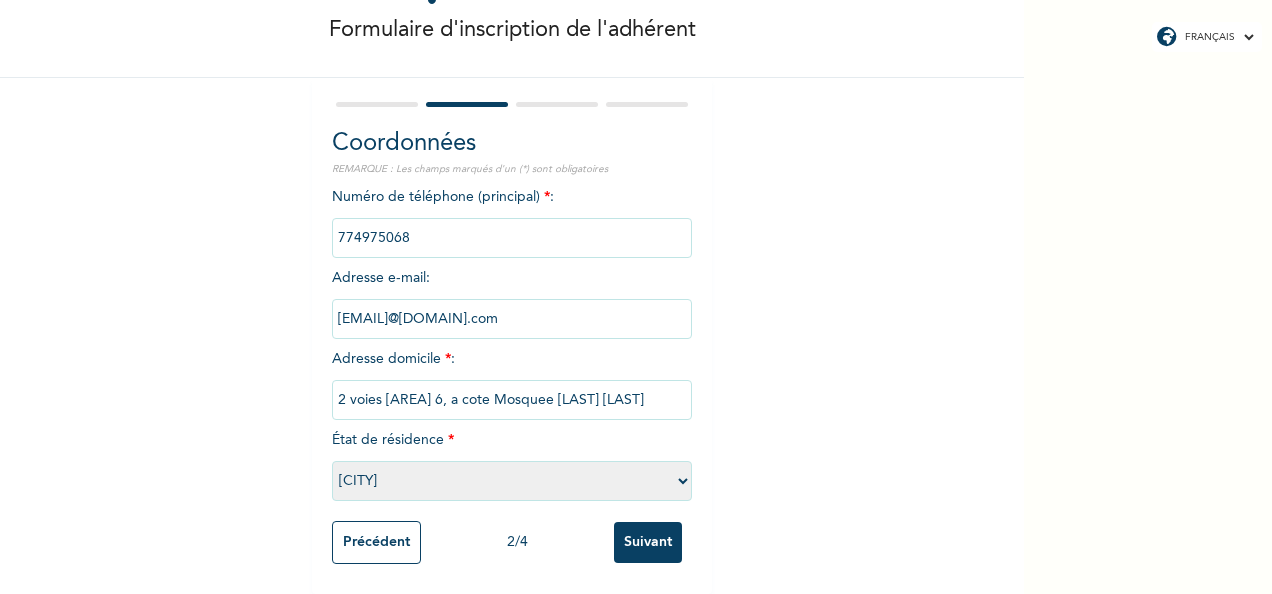type on "2 voies [AREA] 6, a cote Mosquee [LAST] [LAST]" 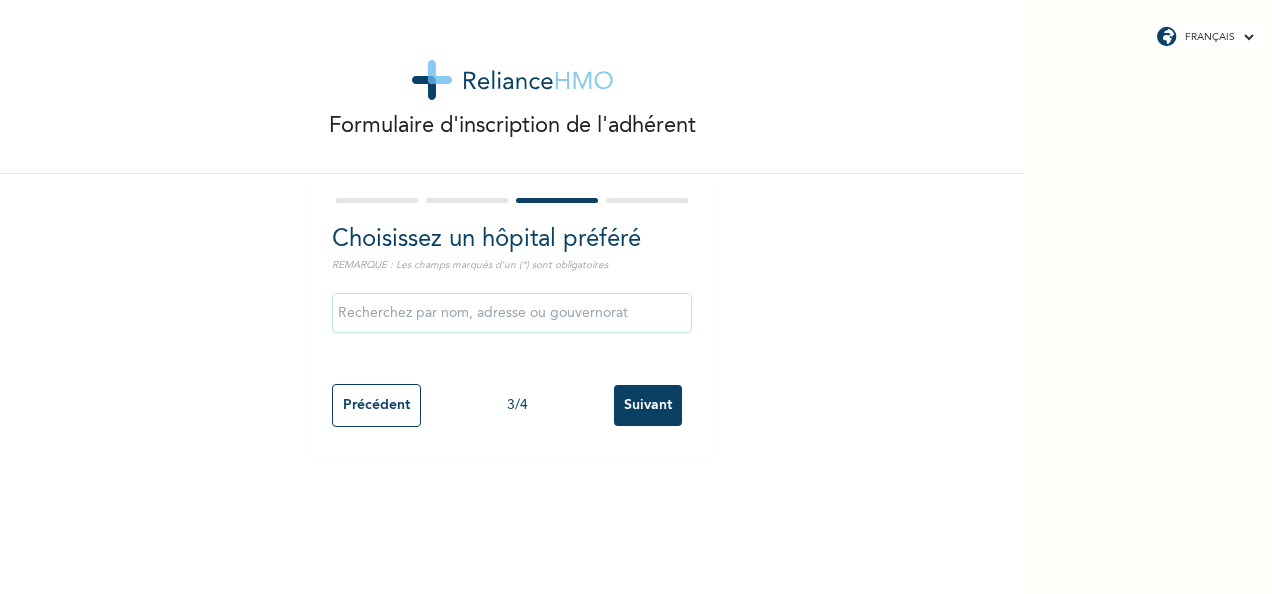scroll, scrollTop: 0, scrollLeft: 0, axis: both 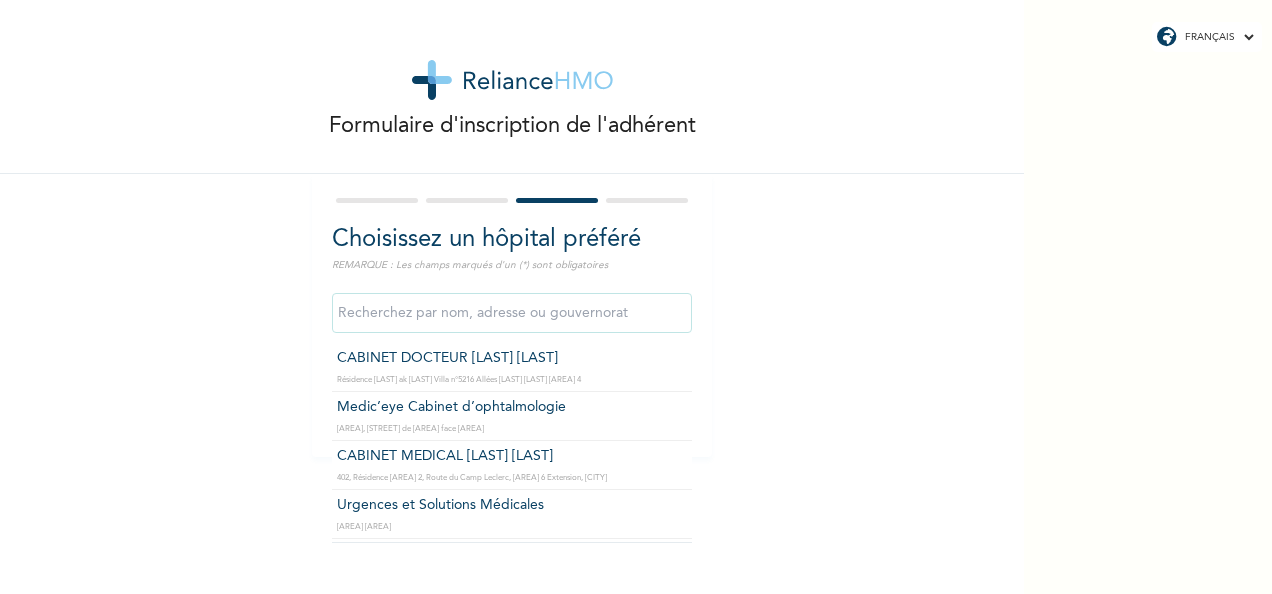 click at bounding box center [512, 313] 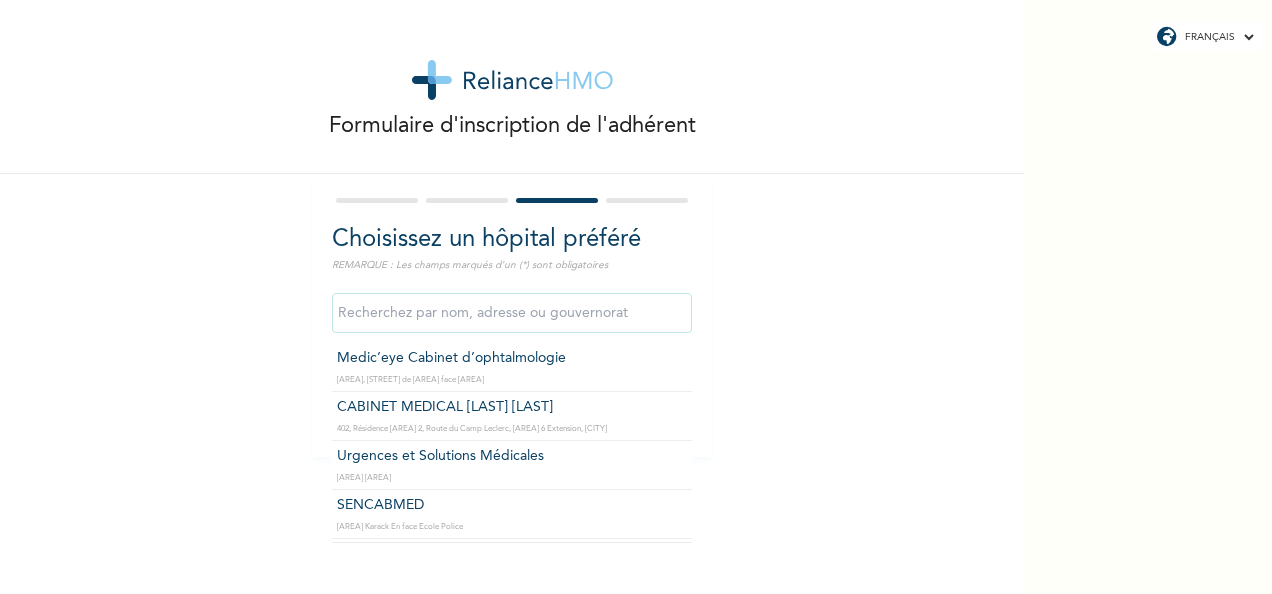 scroll, scrollTop: 45, scrollLeft: 0, axis: vertical 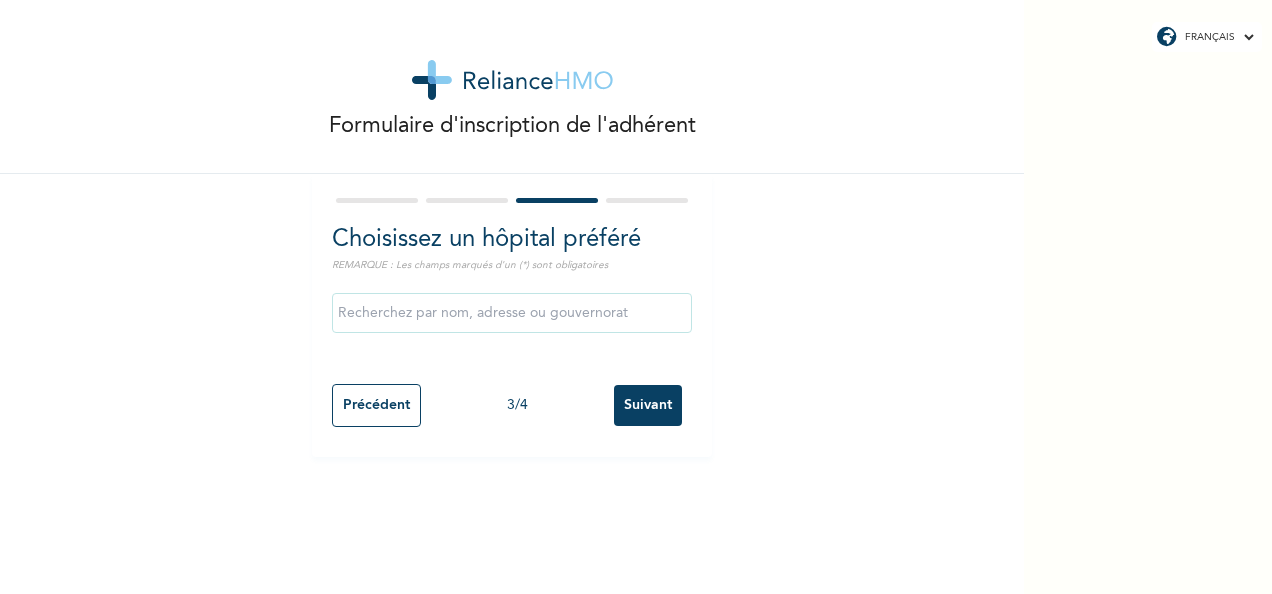 click on "Formulaire d'inscription de l'adhérent Choisissez un hôpital préféré REMARQUE : Les champs marqués d'un (*) sont obligatoires Précédent 3  / 4 Suivant" at bounding box center [512, 228] 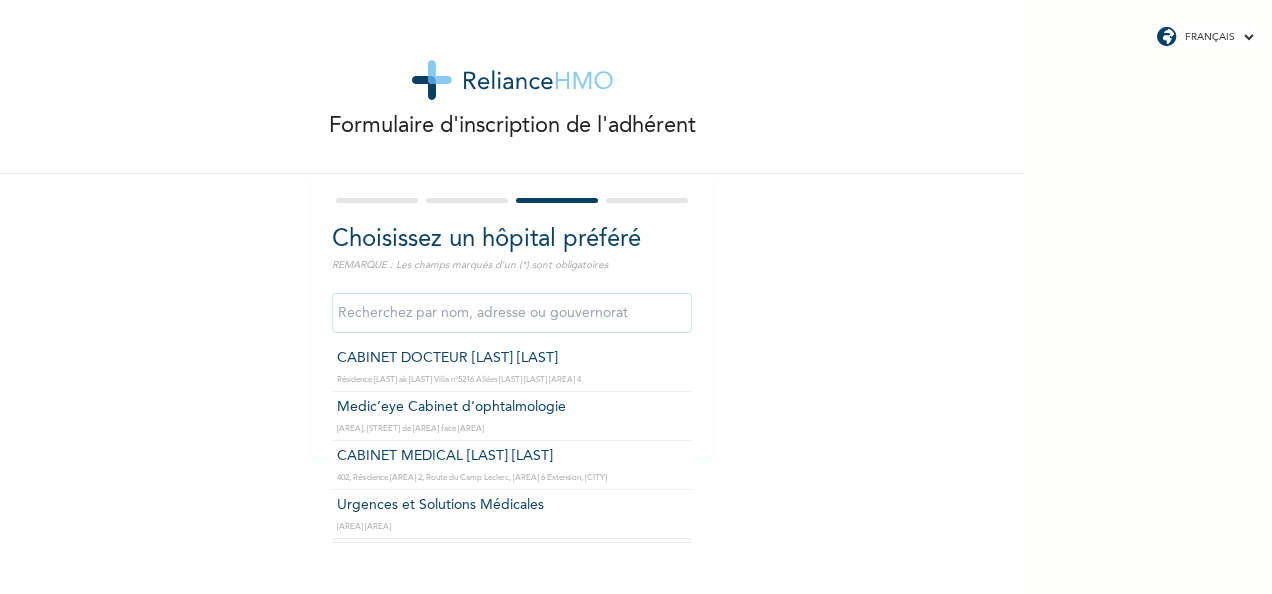 click at bounding box center [512, 313] 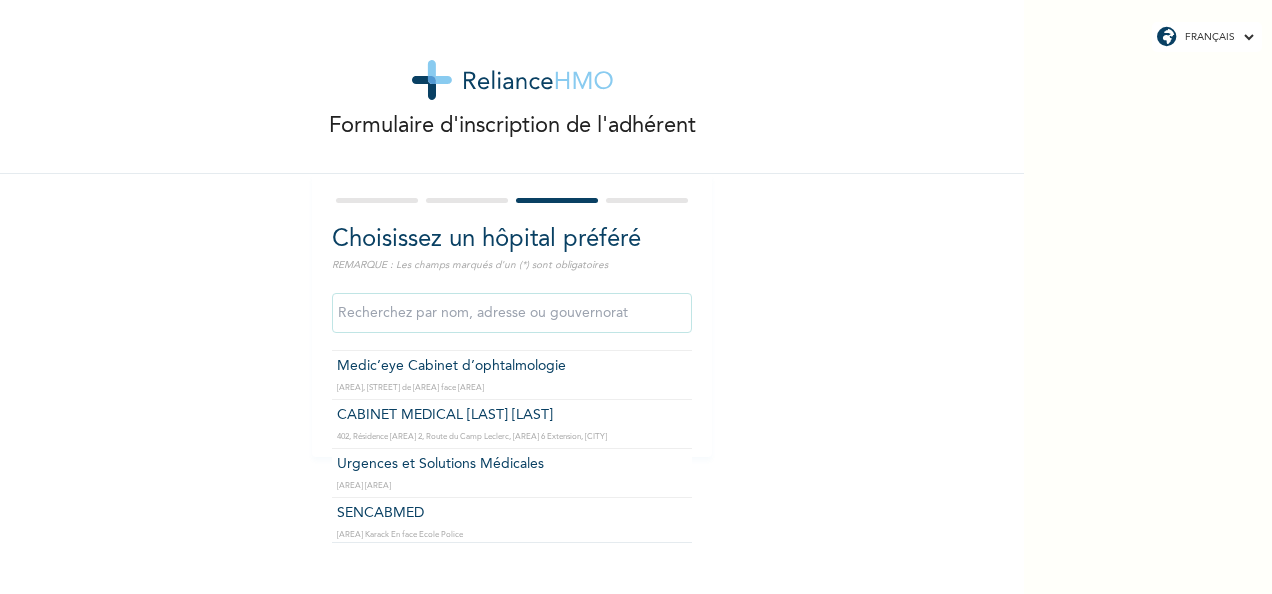 scroll, scrollTop: 38, scrollLeft: 0, axis: vertical 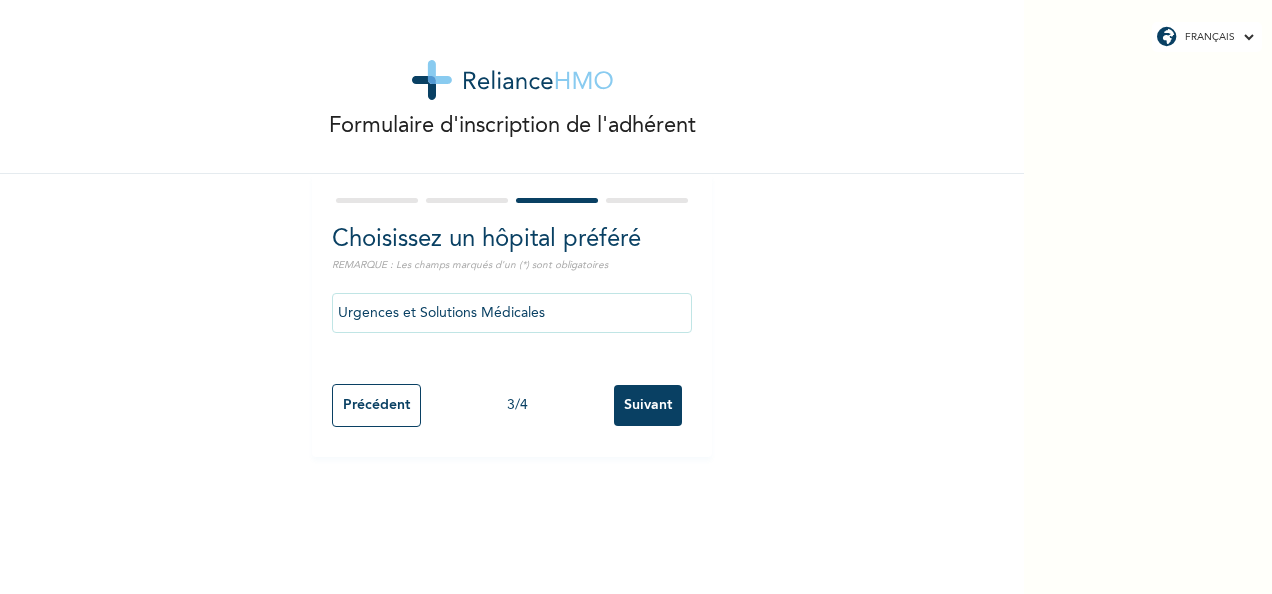 click on "Urgences et Solutions Médicales" at bounding box center (512, 313) 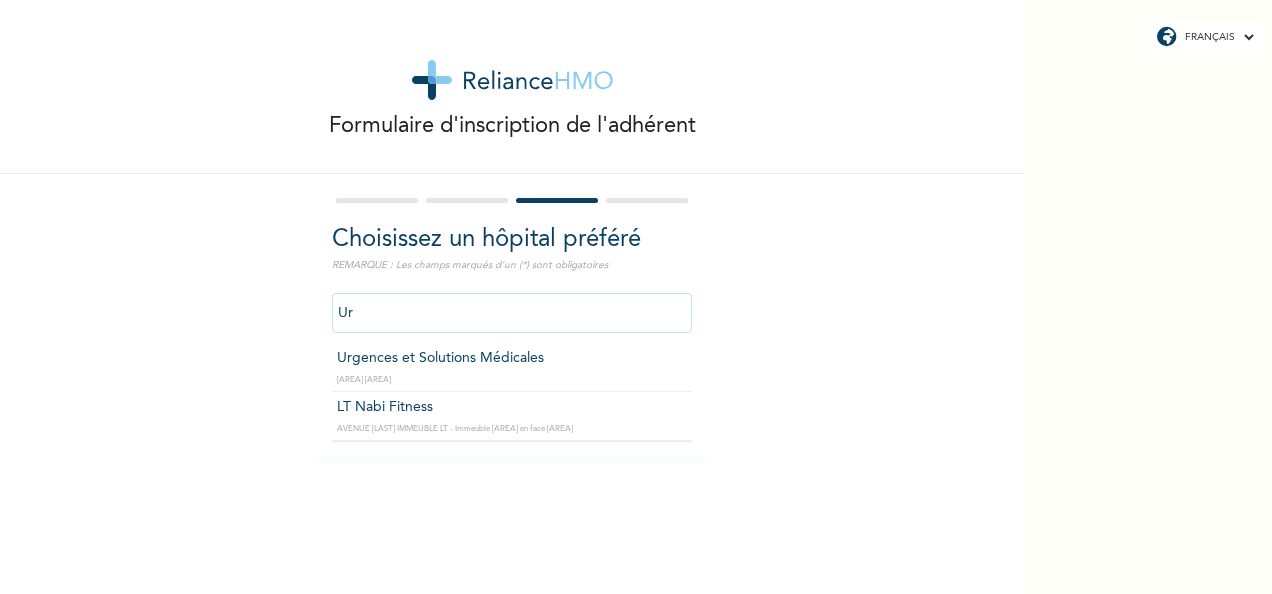 type on "U" 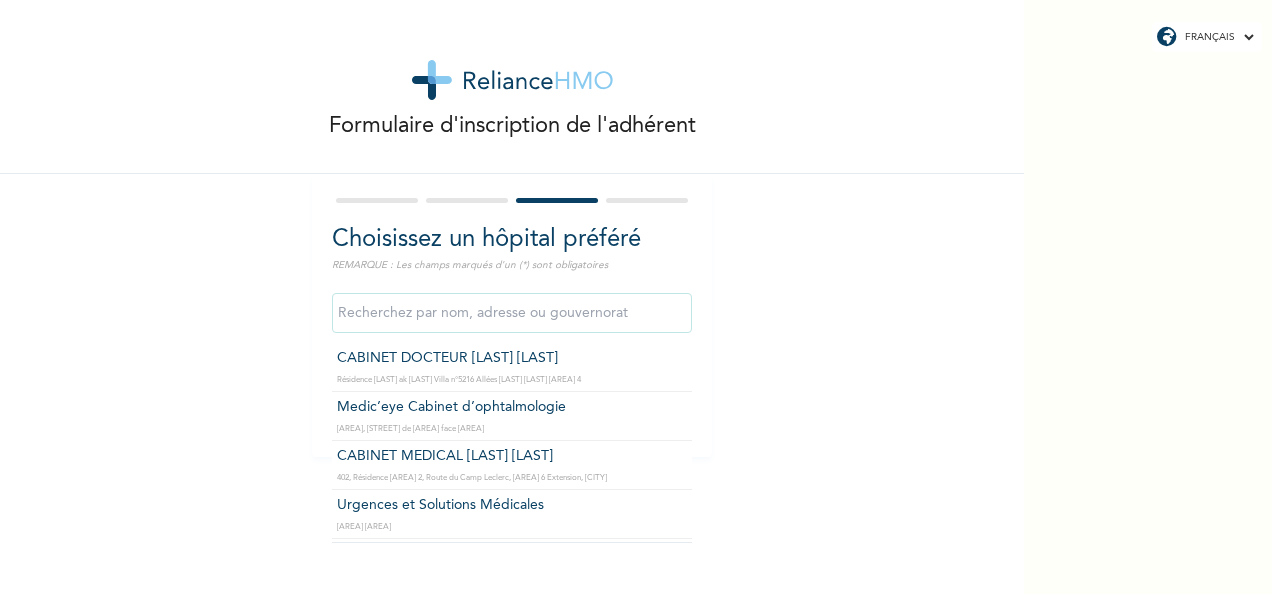 type 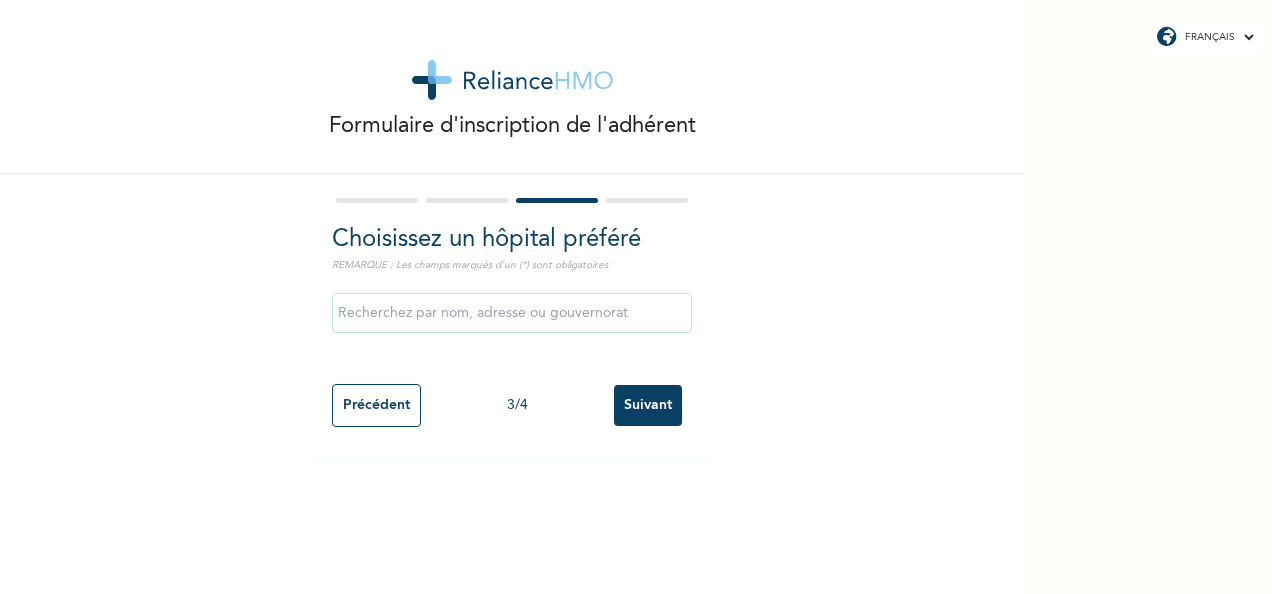 click on "Formulaire d'inscription de l'adhérent Choisissez un hôpital préféré REMARQUE : Les champs marqués d'un (*) sont obligatoires Précédent 3  / 4 Suivant" at bounding box center (512, 228) 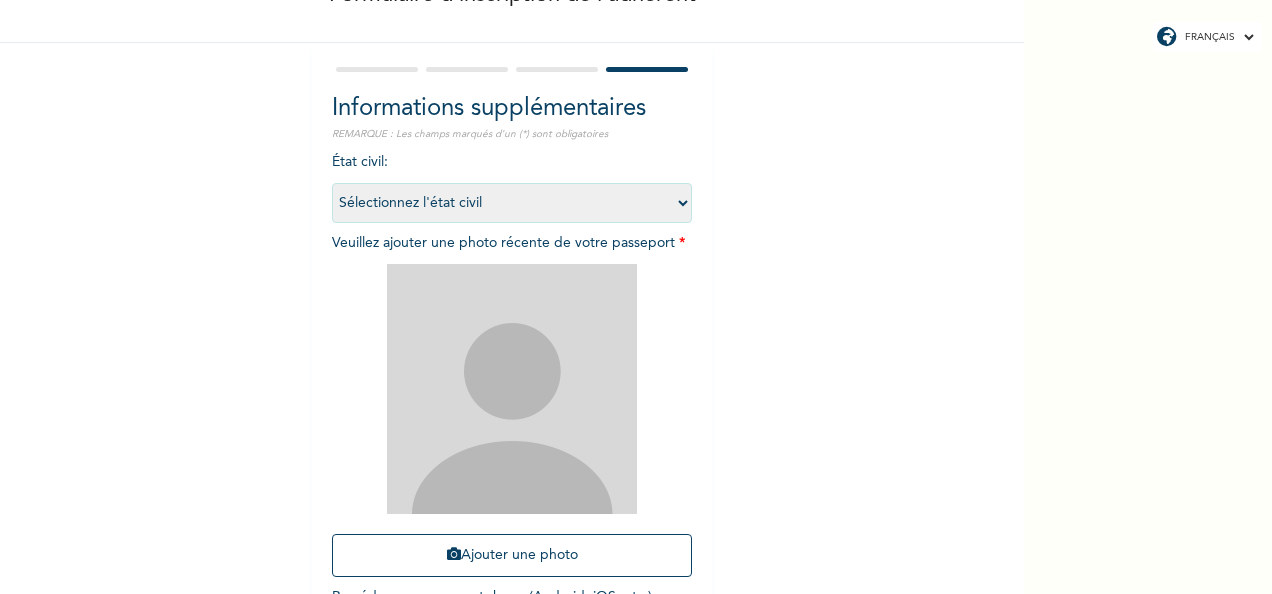 scroll, scrollTop: 132, scrollLeft: 0, axis: vertical 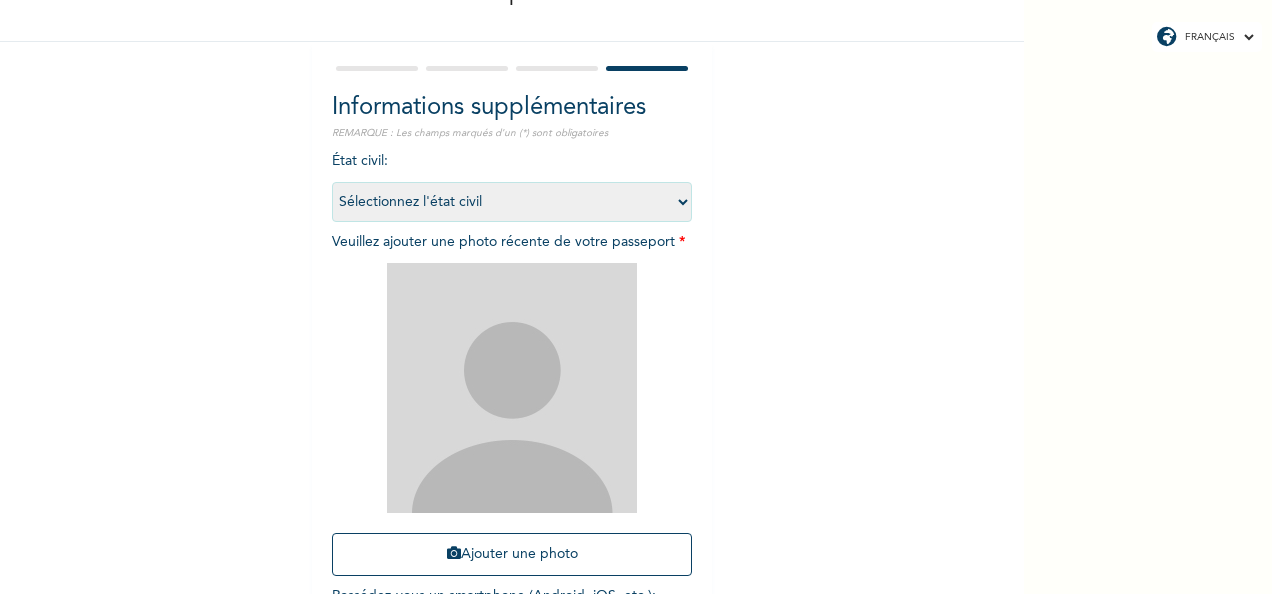 click on "Sélectionnez l'état civil Célibataire Marié(e) Divorcé(e) Veuf/Veuve" at bounding box center (512, 202) 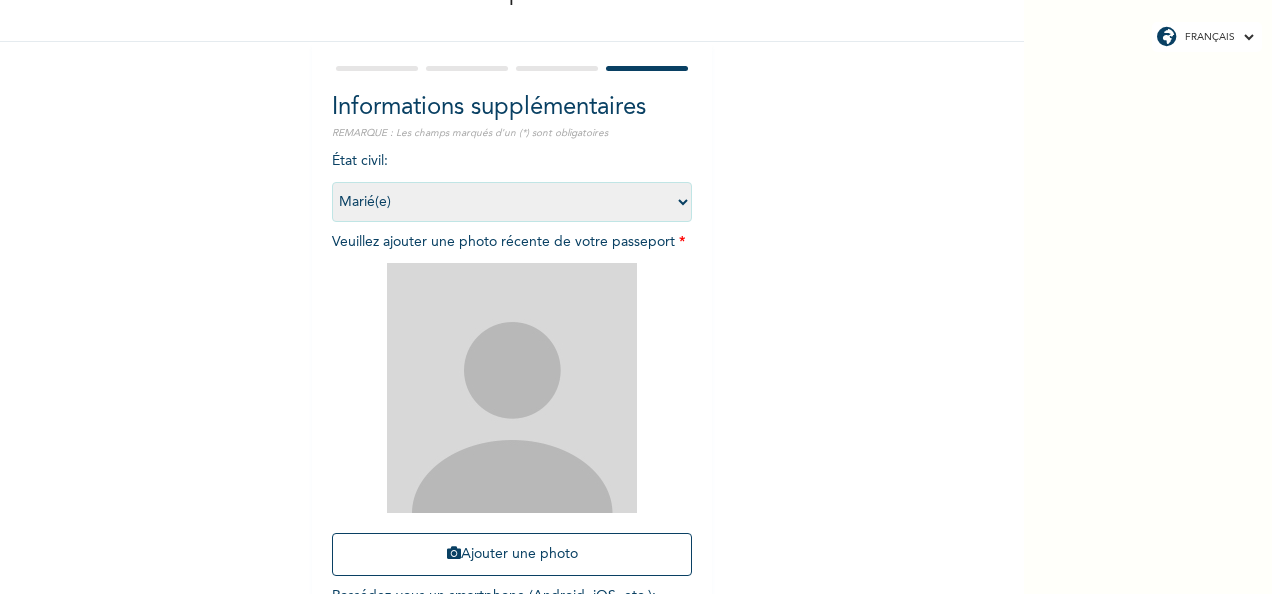 click on "Sélectionnez l'état civil Célibataire Marié(e) Divorcé(e) Veuf/Veuve" at bounding box center (512, 202) 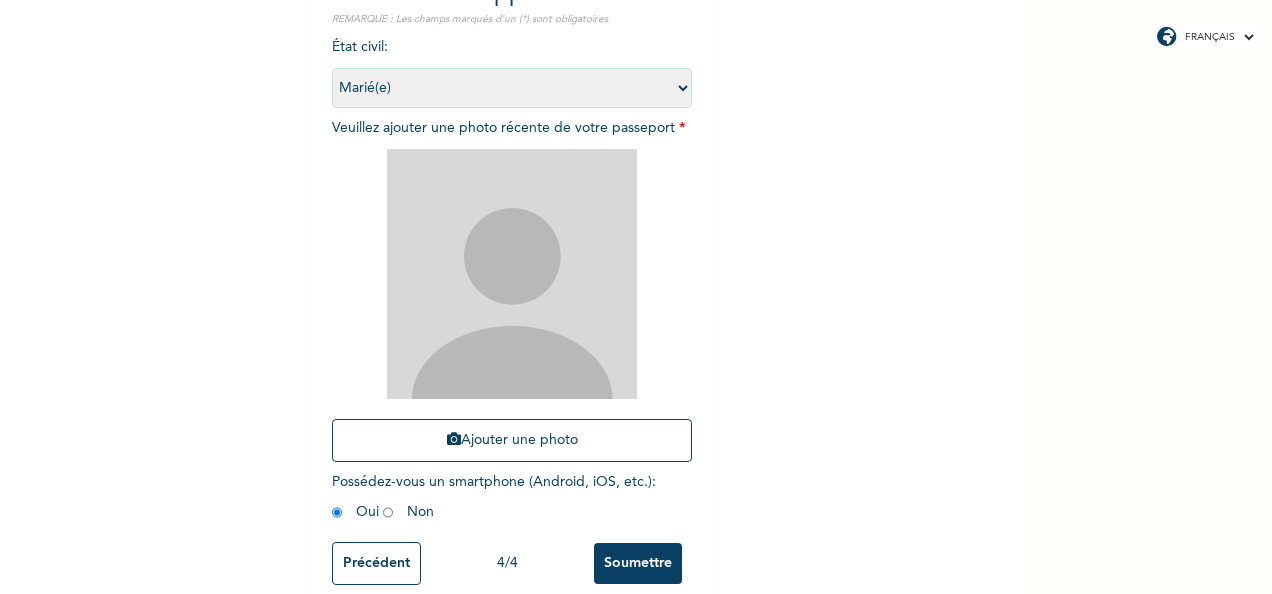 scroll, scrollTop: 269, scrollLeft: 0, axis: vertical 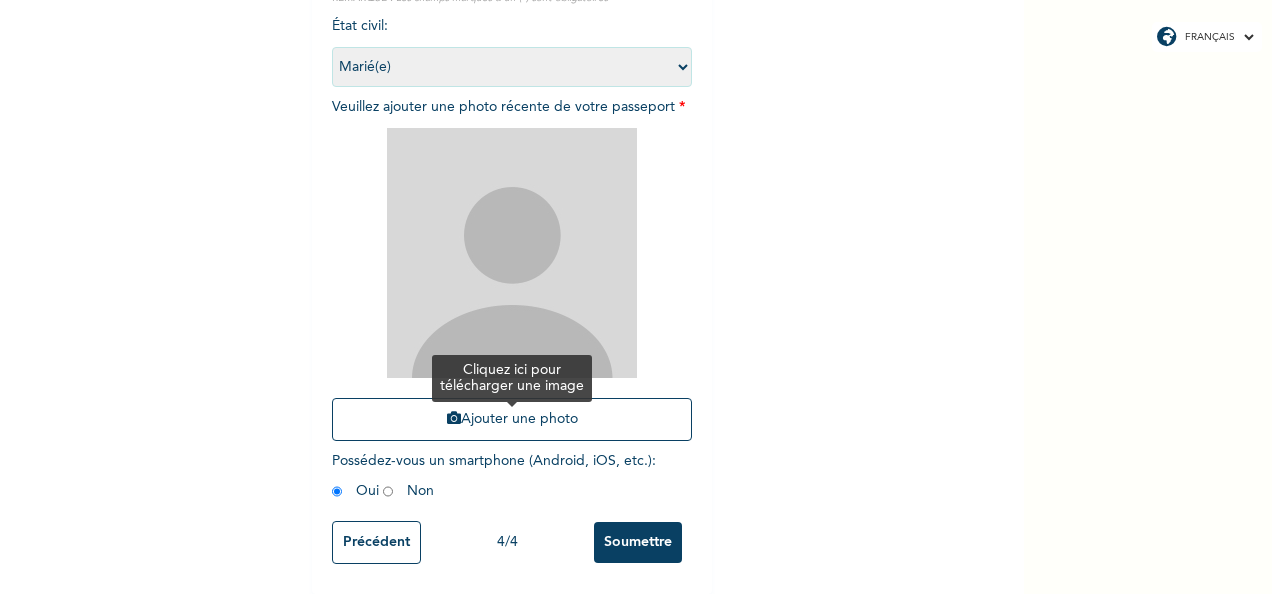 click on "Ajouter une photo" at bounding box center (512, 419) 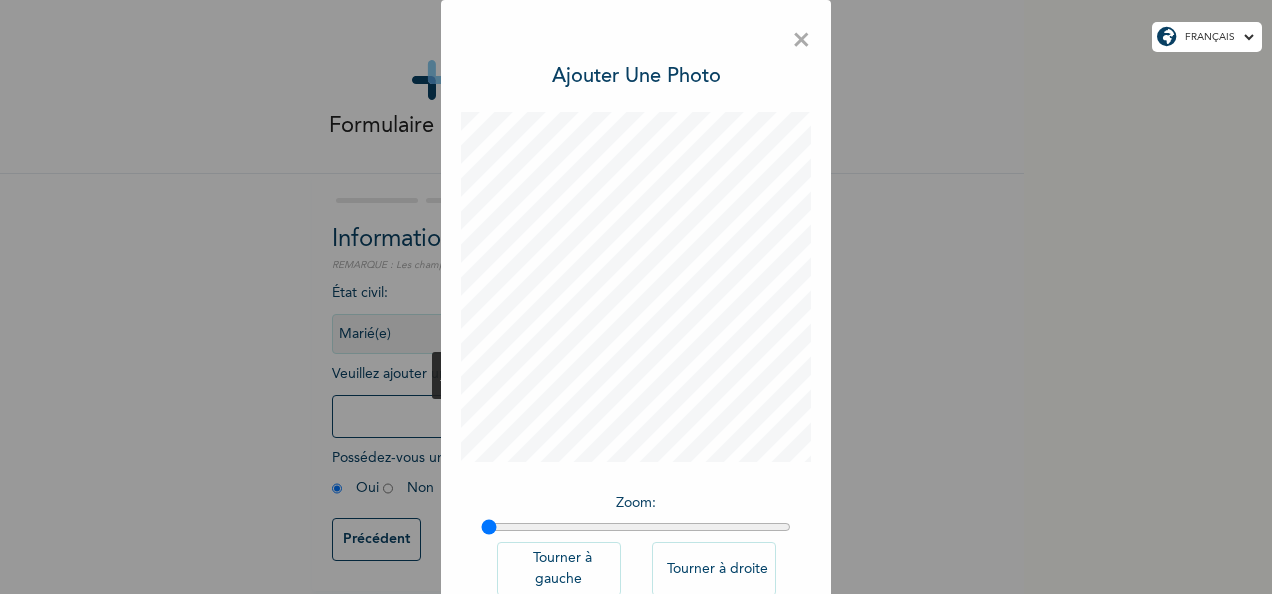 scroll, scrollTop: 14, scrollLeft: 0, axis: vertical 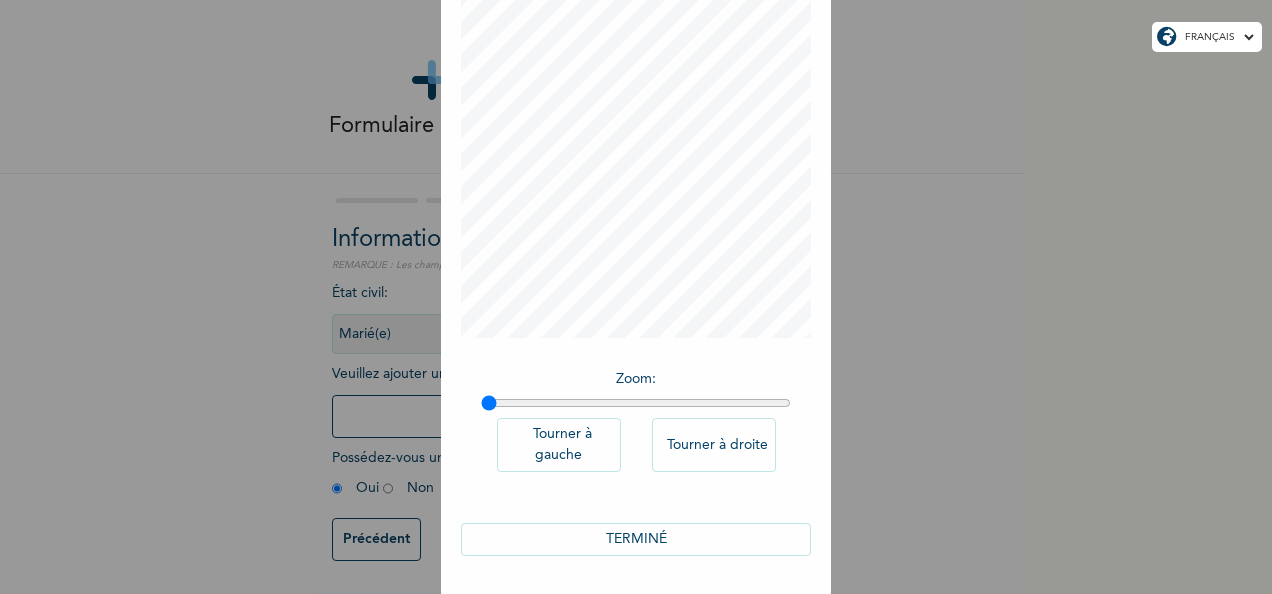 click on "TERMINÉ" at bounding box center (636, 539) 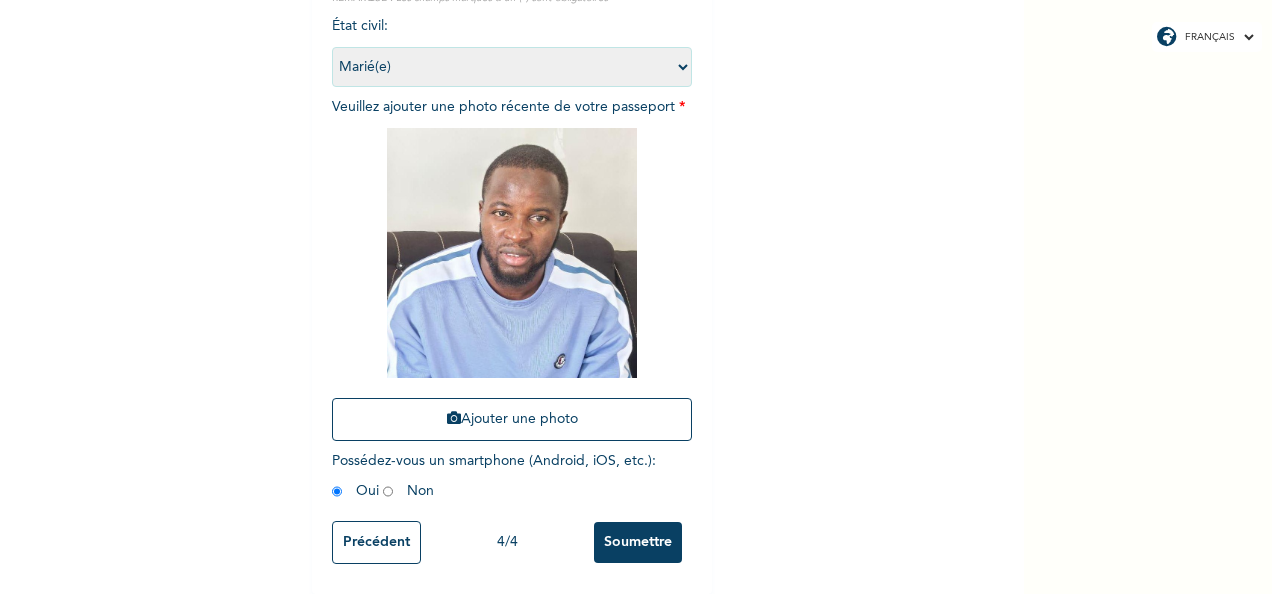scroll, scrollTop: 284, scrollLeft: 0, axis: vertical 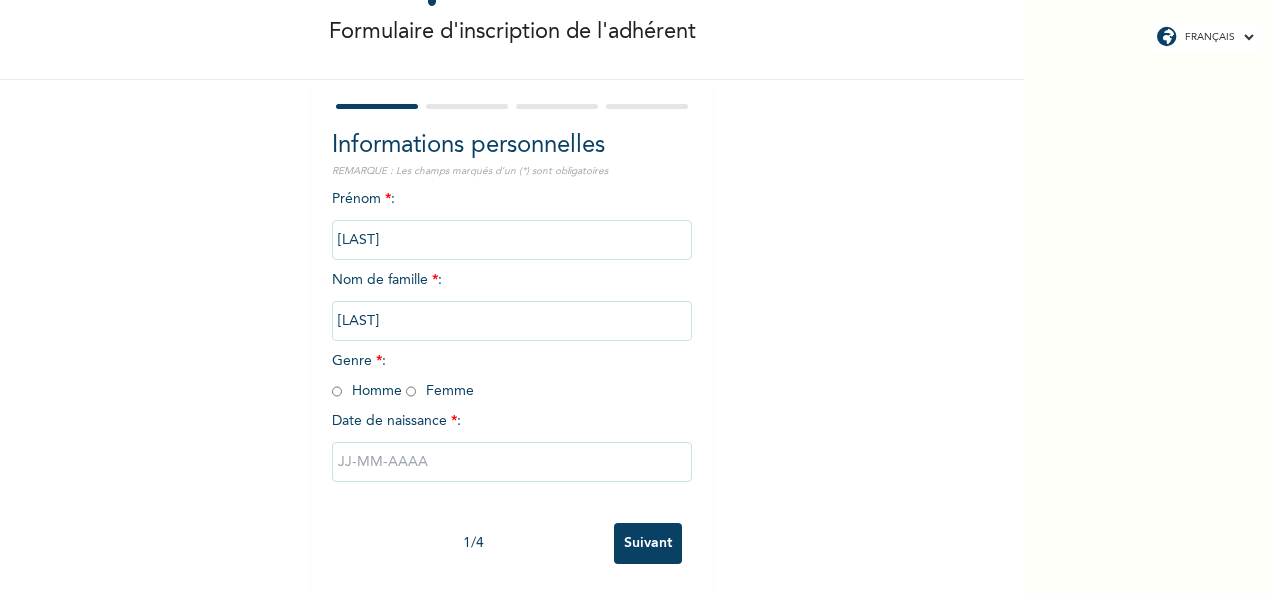 click on "Genre   * : Homme   Femme" at bounding box center (403, 376) 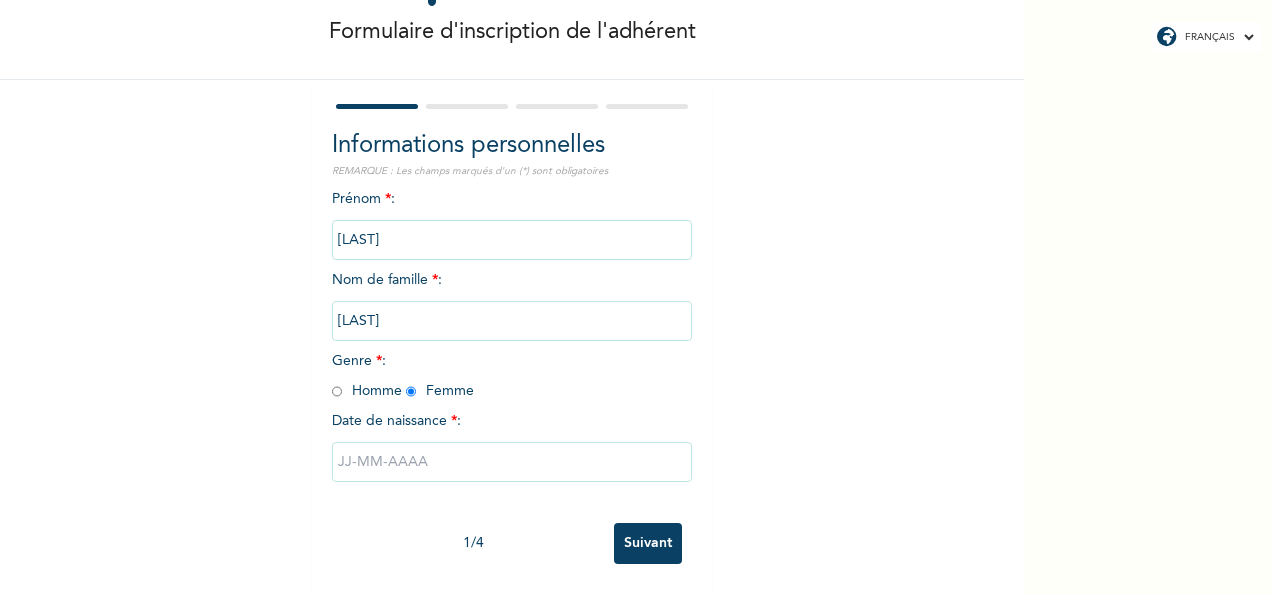 radio on "true" 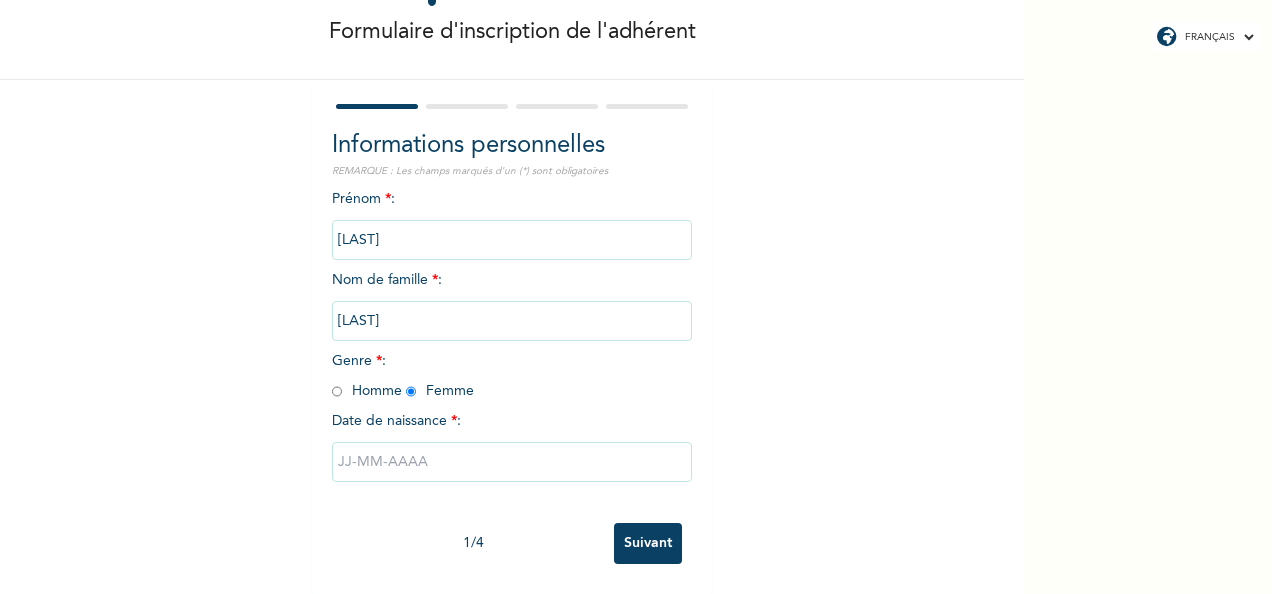 click at bounding box center [512, 462] 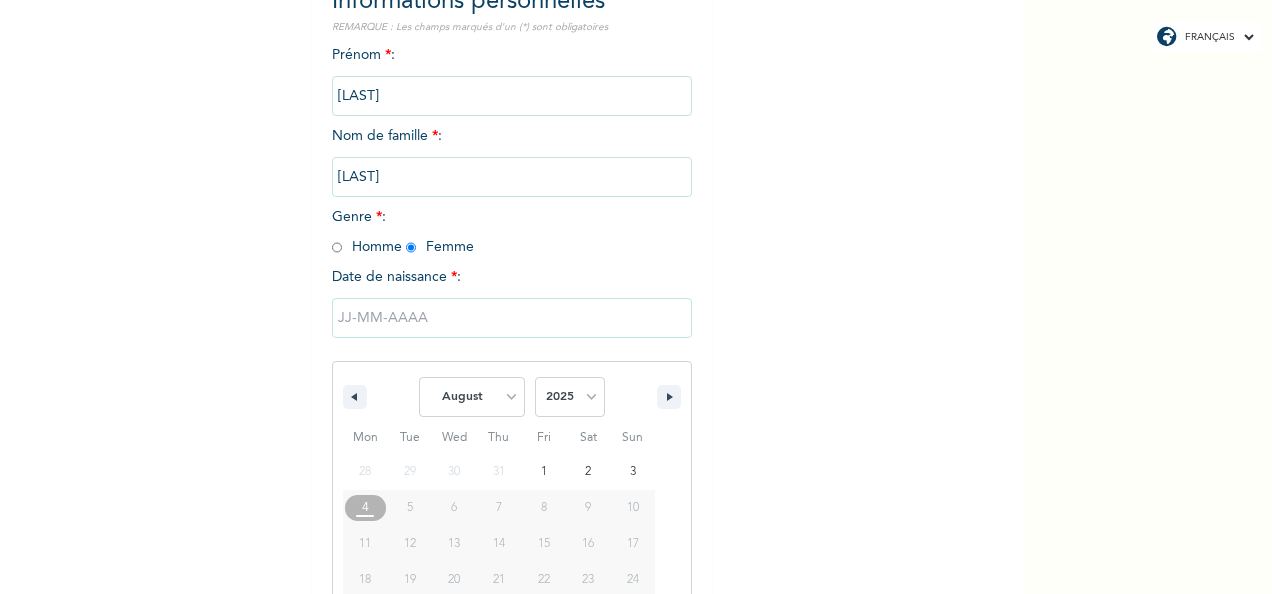 scroll, scrollTop: 316, scrollLeft: 0, axis: vertical 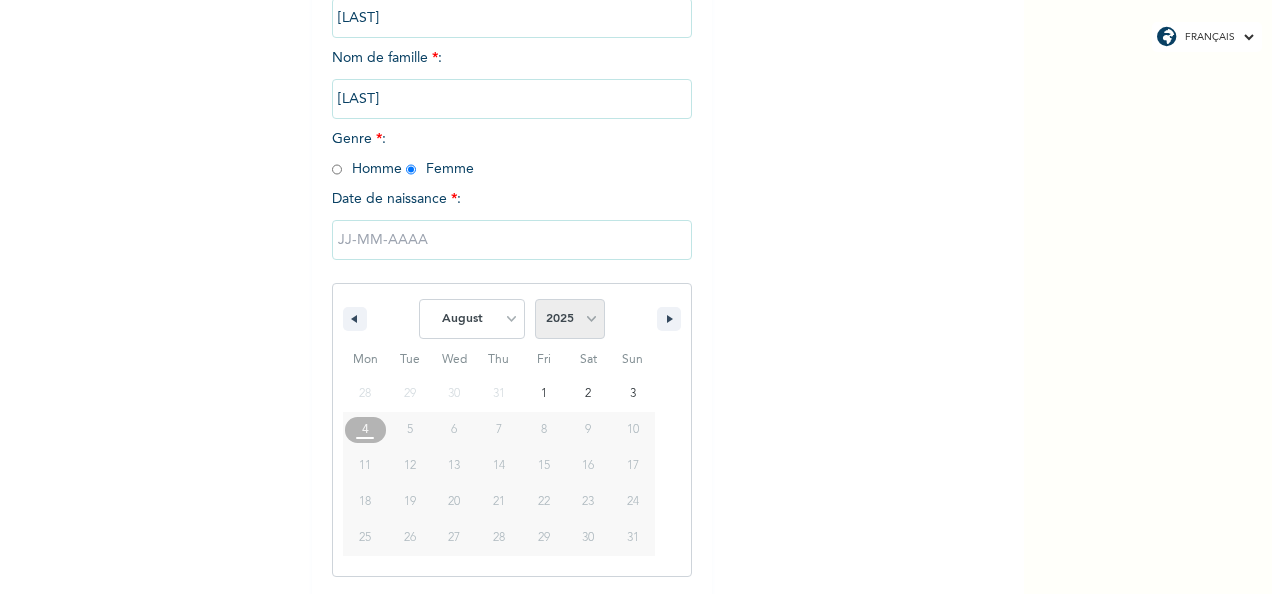 click on "2025 2024 2023 2022 2021 2020 2019 2018 2017 2016 2015 2014 2013 2012 2011 2010 2009 2008 2007 2006 2005 2004 2003 2002 2001 2000 1999 1998 1997 1996 1995 1994 1993 1992 1991 1990 1989 1988 1987 1986 1985 1984 1983 1982 1981 1980 1979 1978 1977 1976 1975 1974 1973 1972 1971 1970 1969 1968 1967 1966 1965 1964 1963 1962 1961 1960" at bounding box center (570, 319) 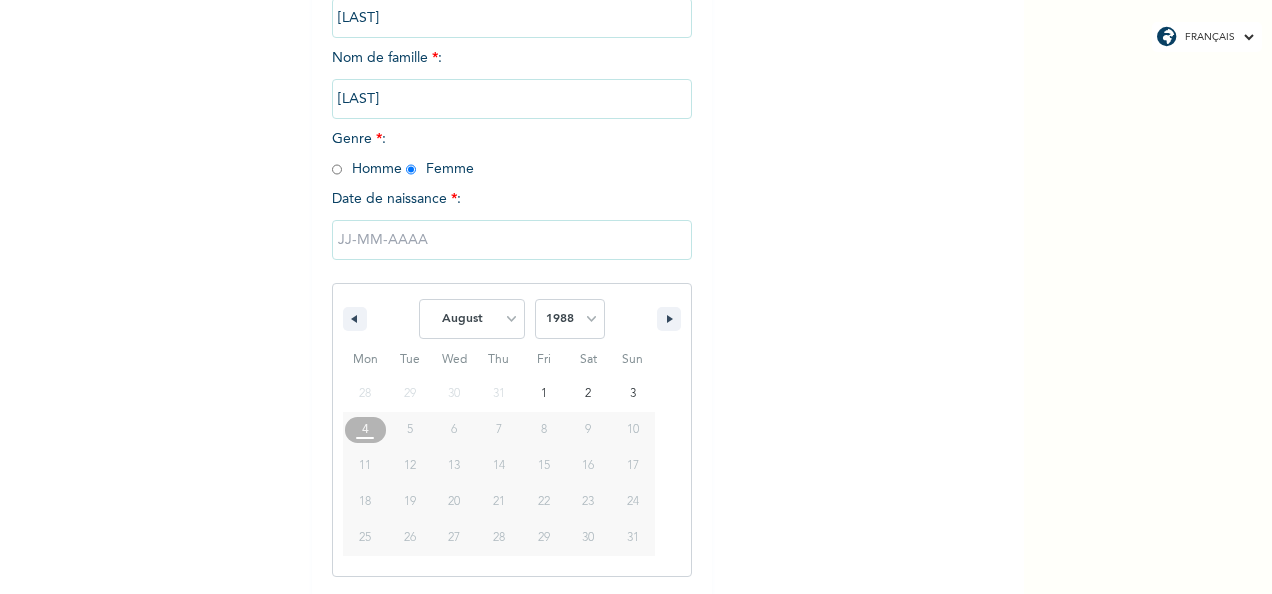 click on "2025 2024 2023 2022 2021 2020 2019 2018 2017 2016 2015 2014 2013 2012 2011 2010 2009 2008 2007 2006 2005 2004 2003 2002 2001 2000 1999 1998 1997 1996 1995 1994 1993 1992 1991 1990 1989 1988 1987 1986 1985 1984 1983 1982 1981 1980 1979 1978 1977 1976 1975 1974 1973 1972 1971 1970 1969 1968 1967 1966 1965 1964 1963 1962 1961 1960" at bounding box center (570, 319) 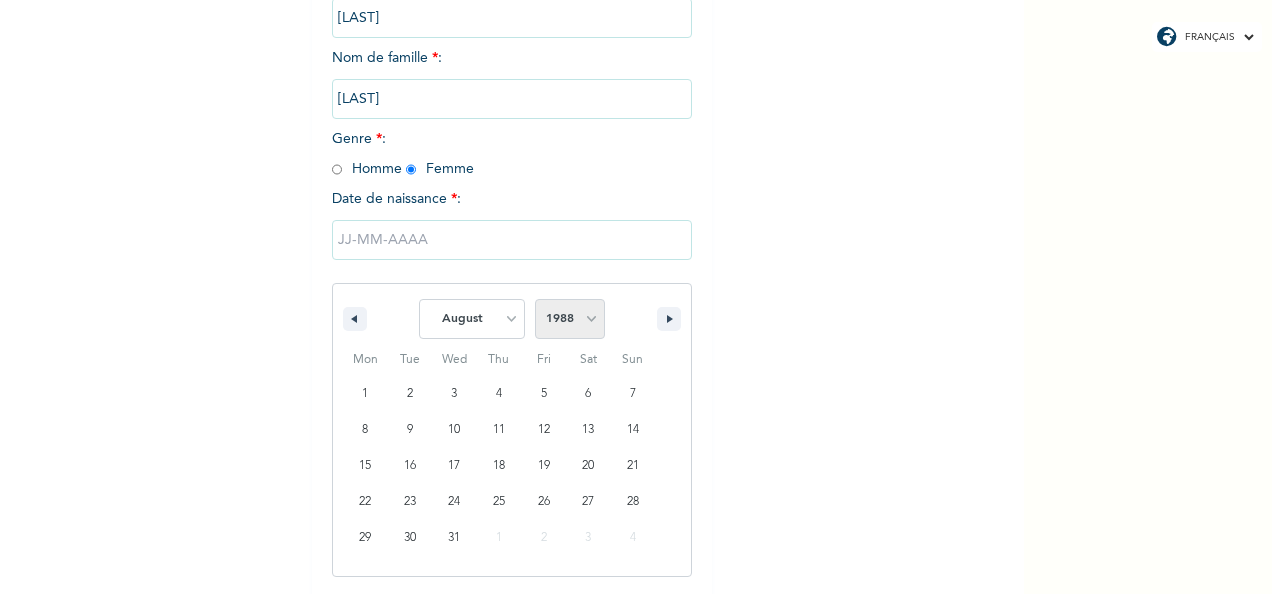 click on "2025 2024 2023 2022 2021 2020 2019 2018 2017 2016 2015 2014 2013 2012 2011 2010 2009 2008 2007 2006 2005 2004 2003 2002 2001 2000 1999 1998 1997 1996 1995 1994 1993 1992 1991 1990 1989 1988 1987 1986 1985 1984 1983 1982 1981 1980 1979 1978 1977 1976 1975 1974 1973 1972 1971 1970 1969 1968 1967 1966 1965 1964 1963 1962 1961 1960" at bounding box center [570, 319] 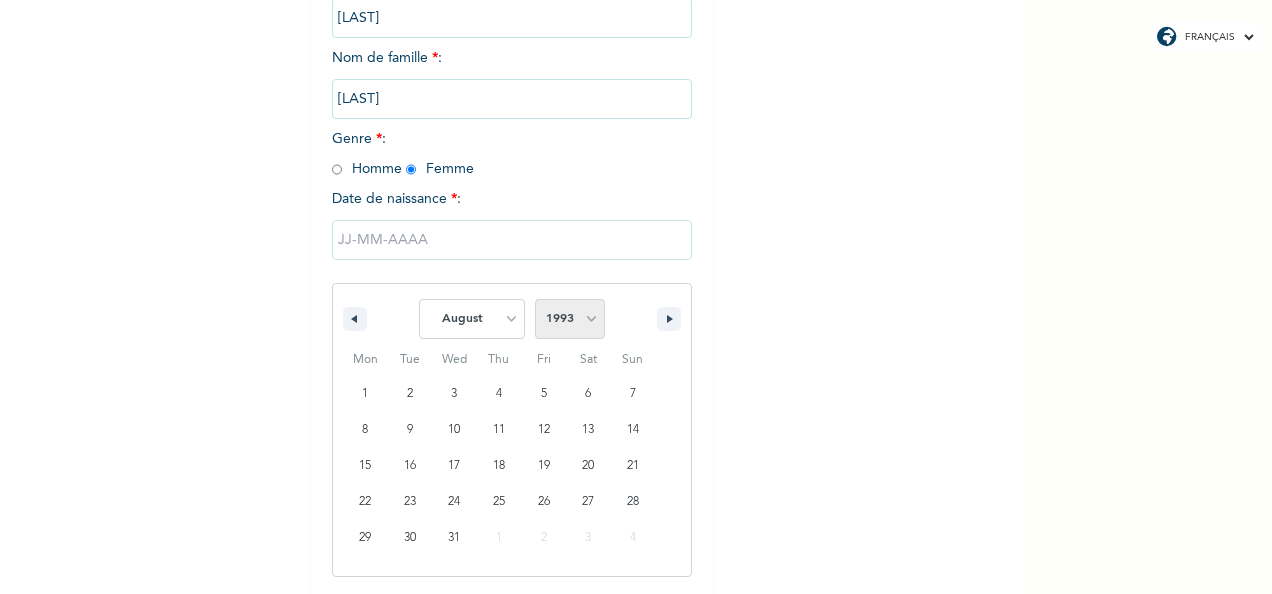 click on "2025 2024 2023 2022 2021 2020 2019 2018 2017 2016 2015 2014 2013 2012 2011 2010 2009 2008 2007 2006 2005 2004 2003 2002 2001 2000 1999 1998 1997 1996 1995 1994 1993 1992 1991 1990 1989 1988 1987 1986 1985 1984 1983 1982 1981 1980 1979 1978 1977 1976 1975 1974 1973 1972 1971 1970 1969 1968 1967 1966 1965 1964 1963 1962 1961 1960" at bounding box center [570, 319] 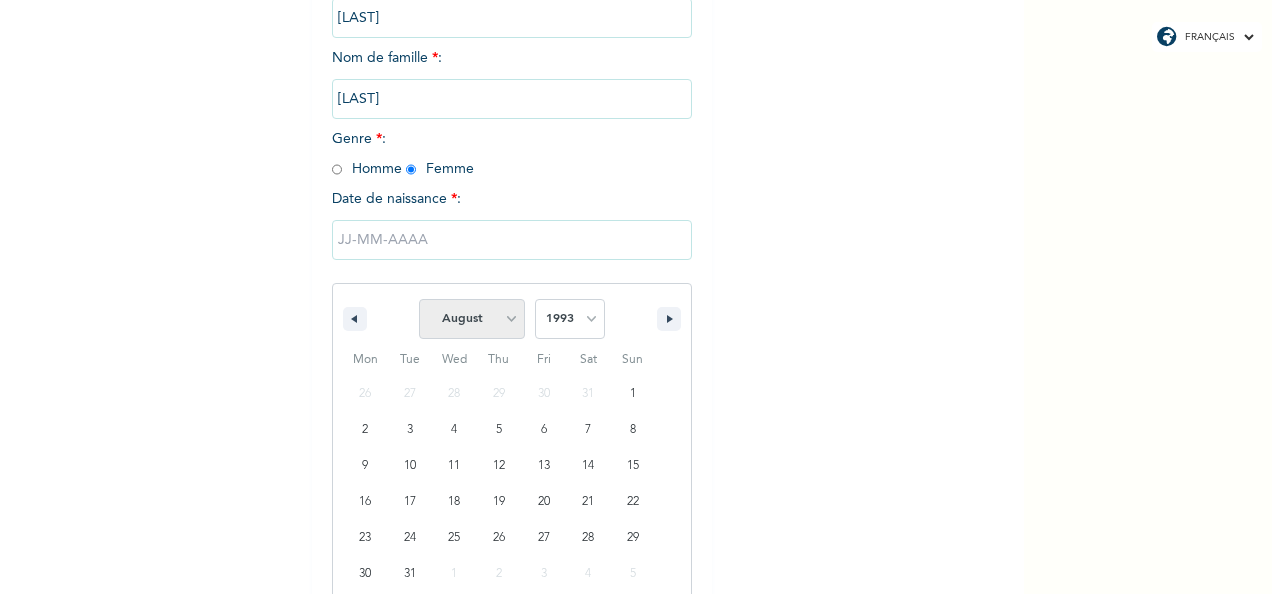 click on "January February March April May June July August September October November December" at bounding box center (472, 319) 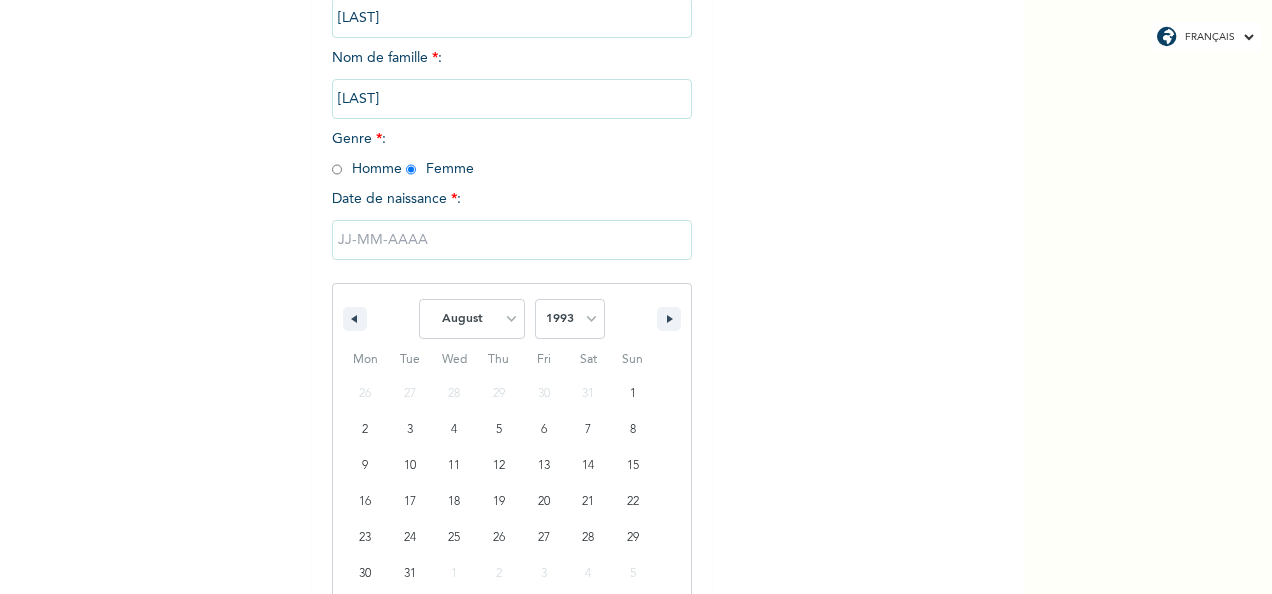 select on "3" 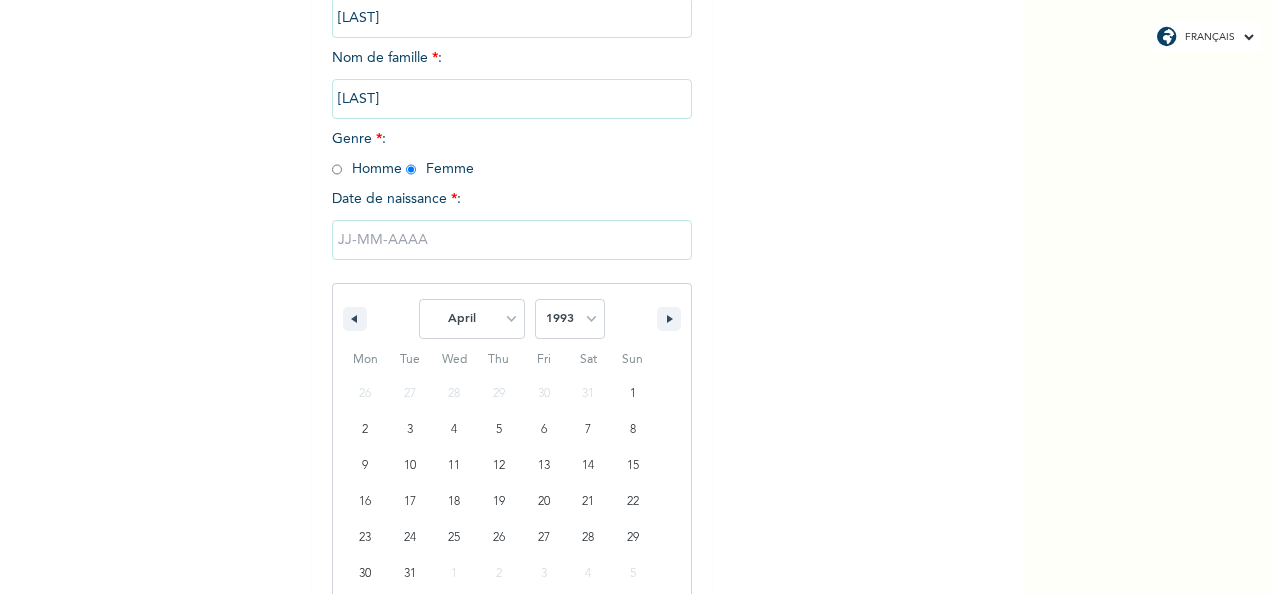 click on "January February March April May June July August September October November December" at bounding box center (472, 319) 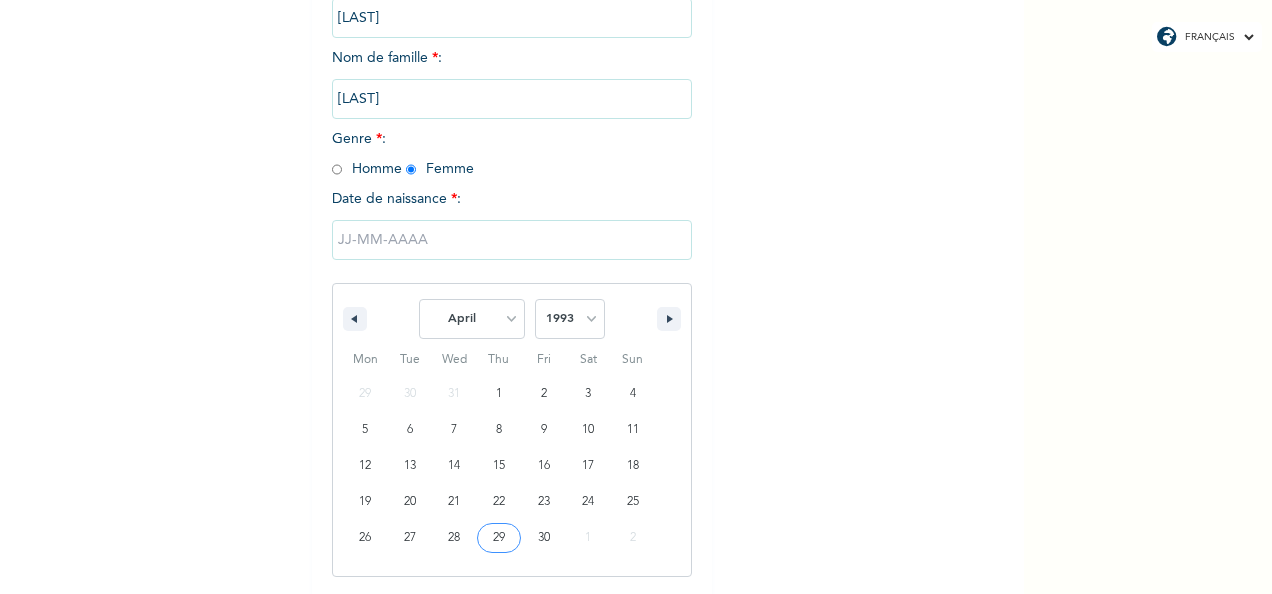 type on "29/04/1993" 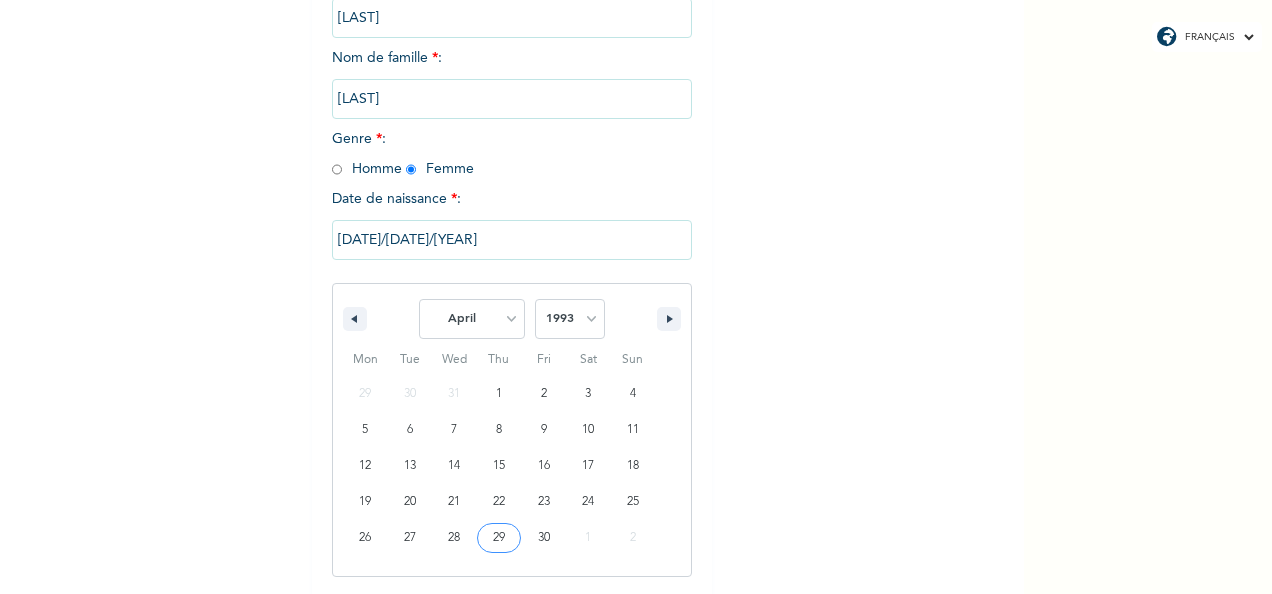 scroll, scrollTop: 112, scrollLeft: 0, axis: vertical 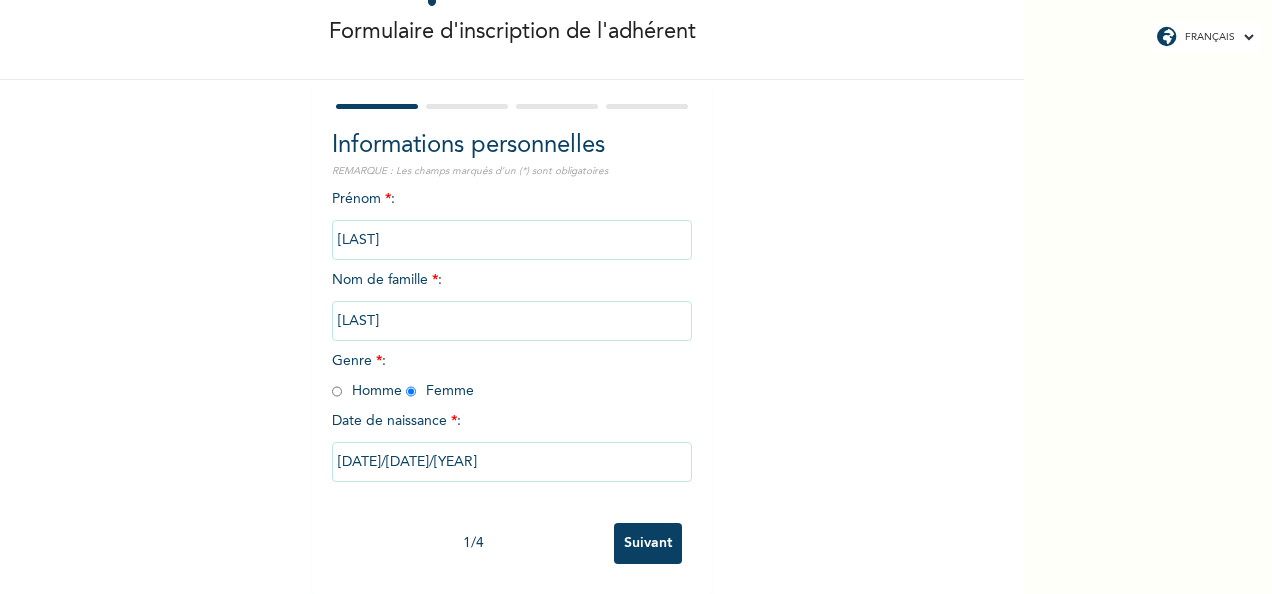 click on "Suivant" at bounding box center (648, 543) 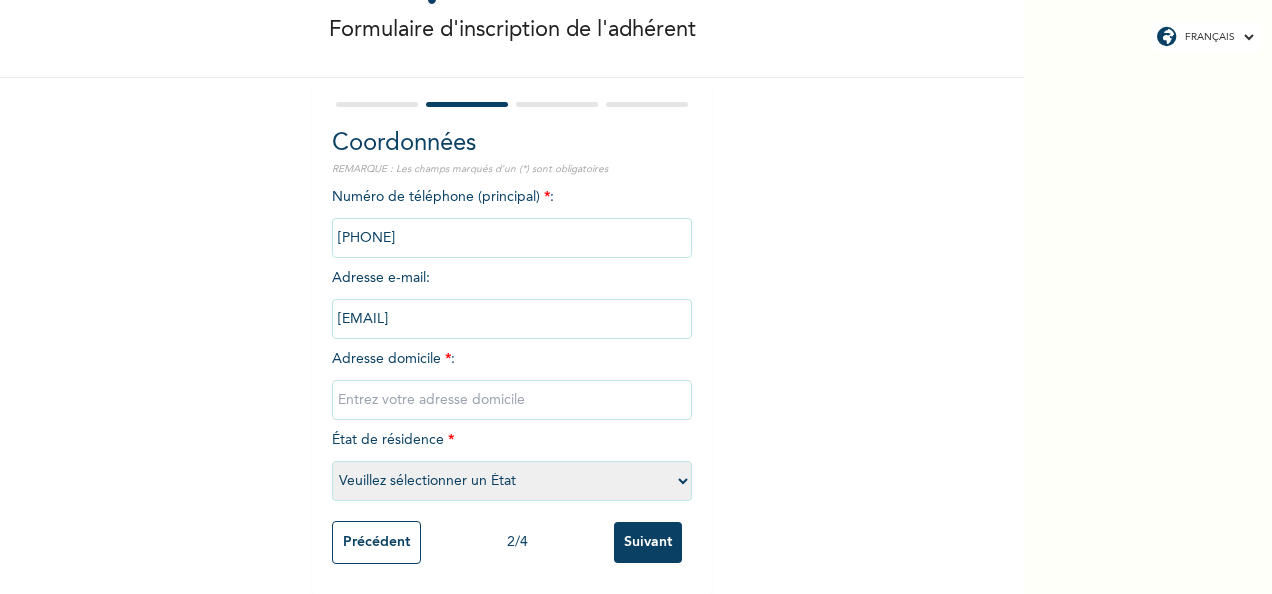 click at bounding box center (512, 400) 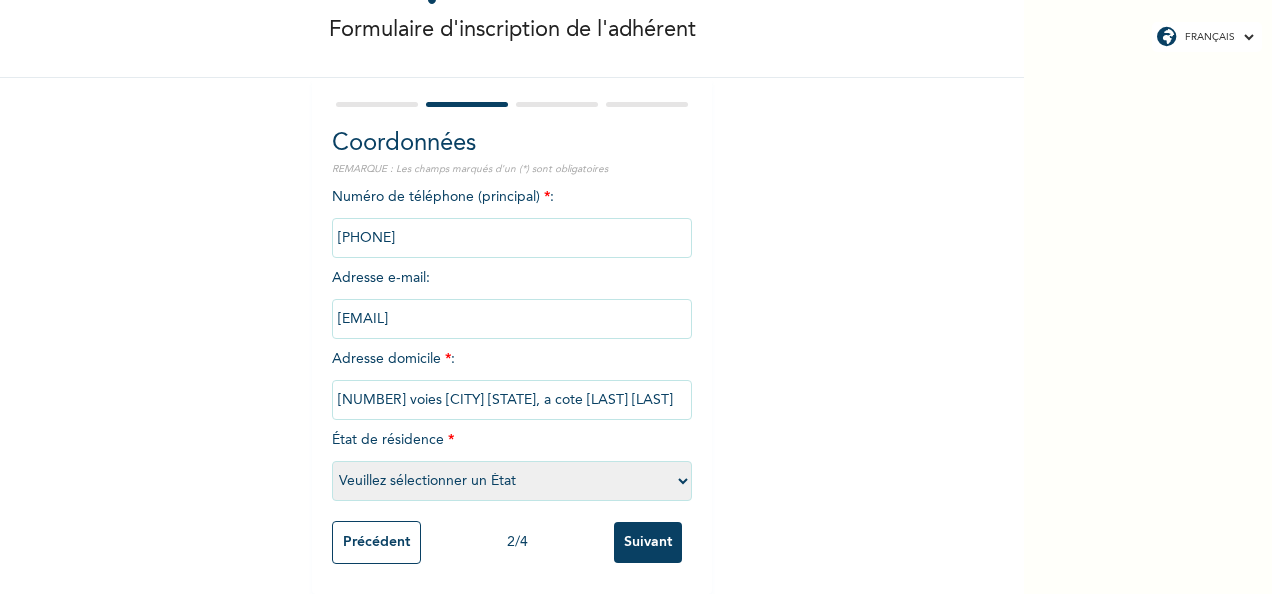 click on "2 voies [AREA] 6, a cote Mosquee [LAST] [LAST]" at bounding box center [512, 400] 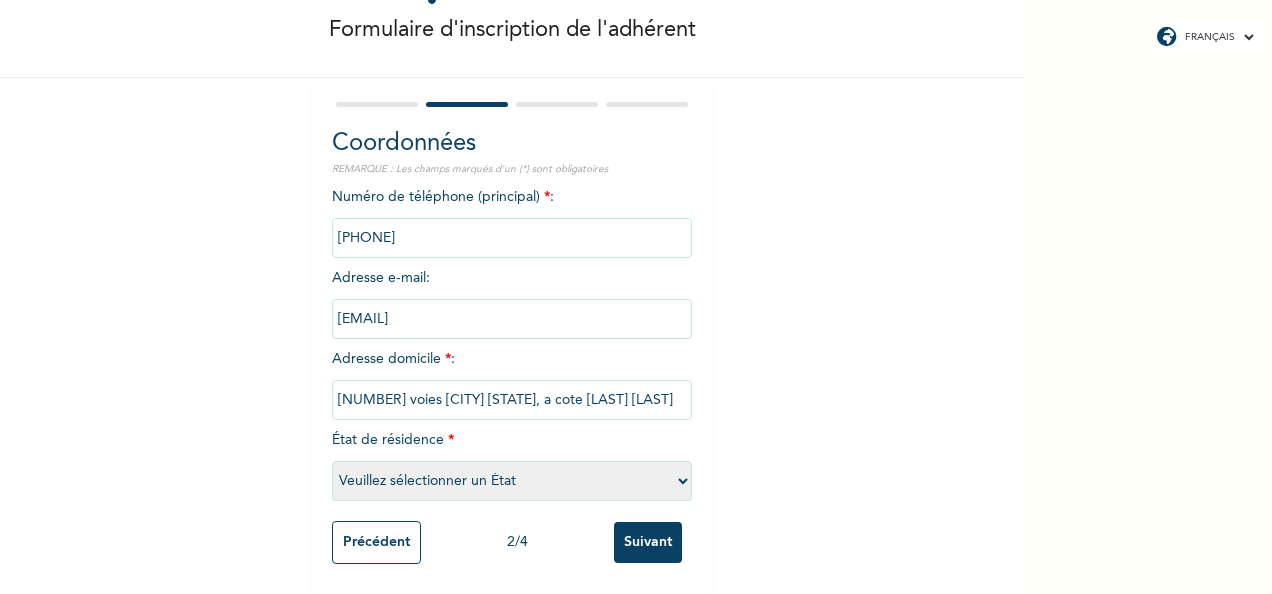 type on "2 voies [AREA] 6, a cote Mosquee [LAST] [LAST]" 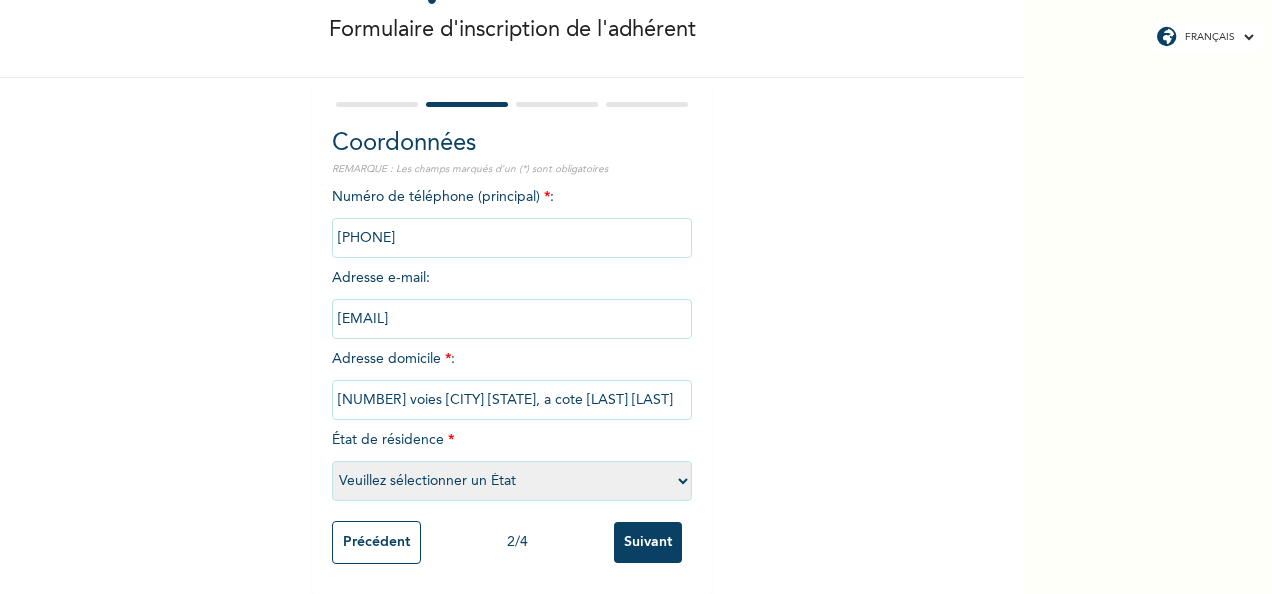 click on "Veuillez sélectionner un État [CITY]" at bounding box center [512, 481] 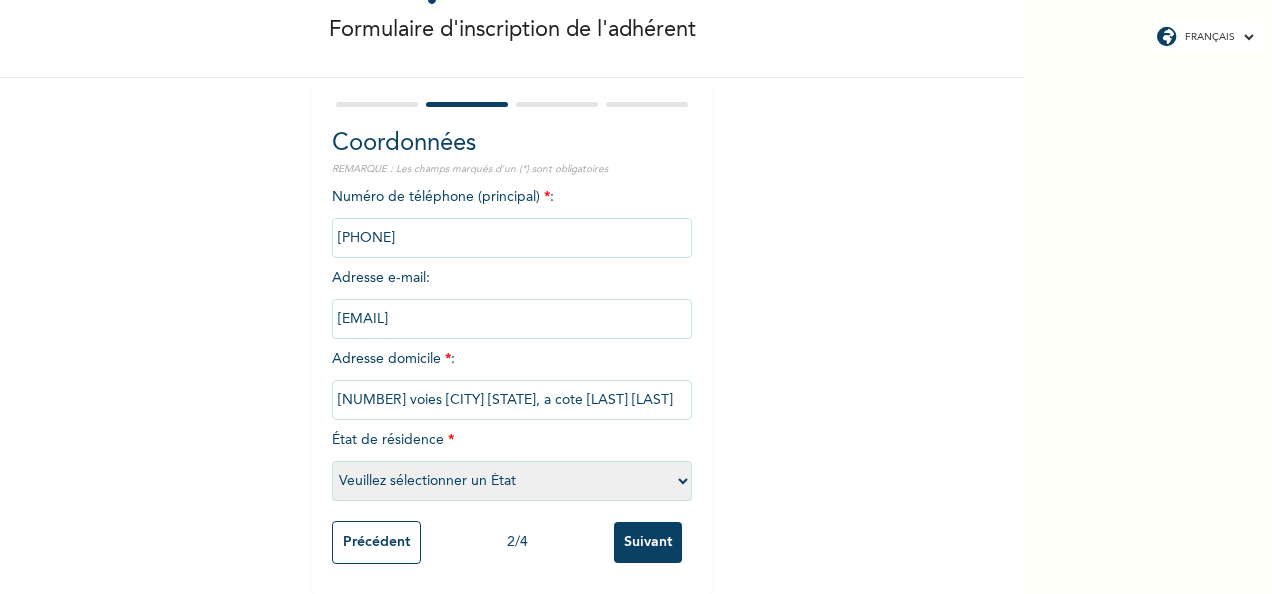 select on "1" 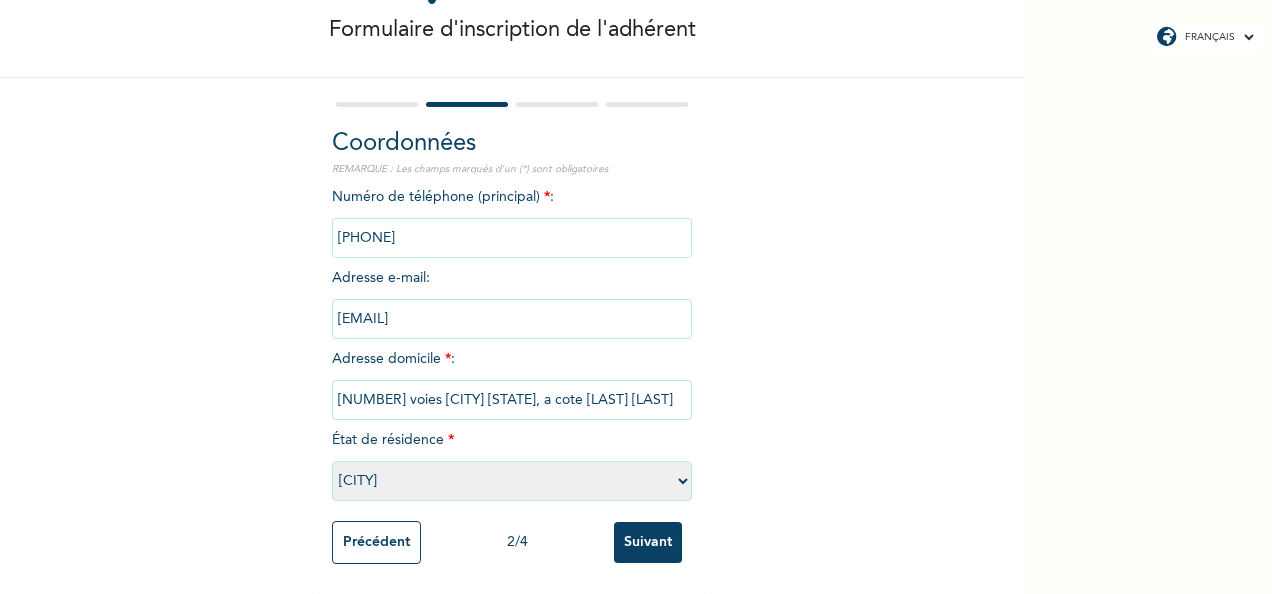 click on "Veuillez sélectionner un État [CITY]" at bounding box center [512, 481] 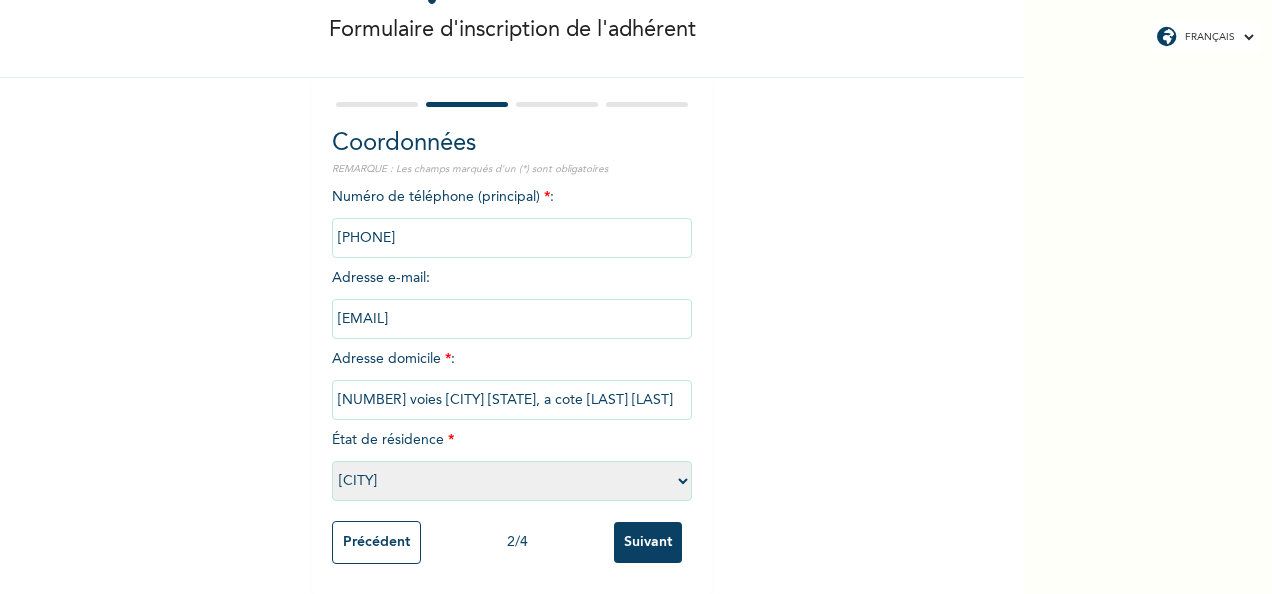 click on "Suivant" at bounding box center (648, 542) 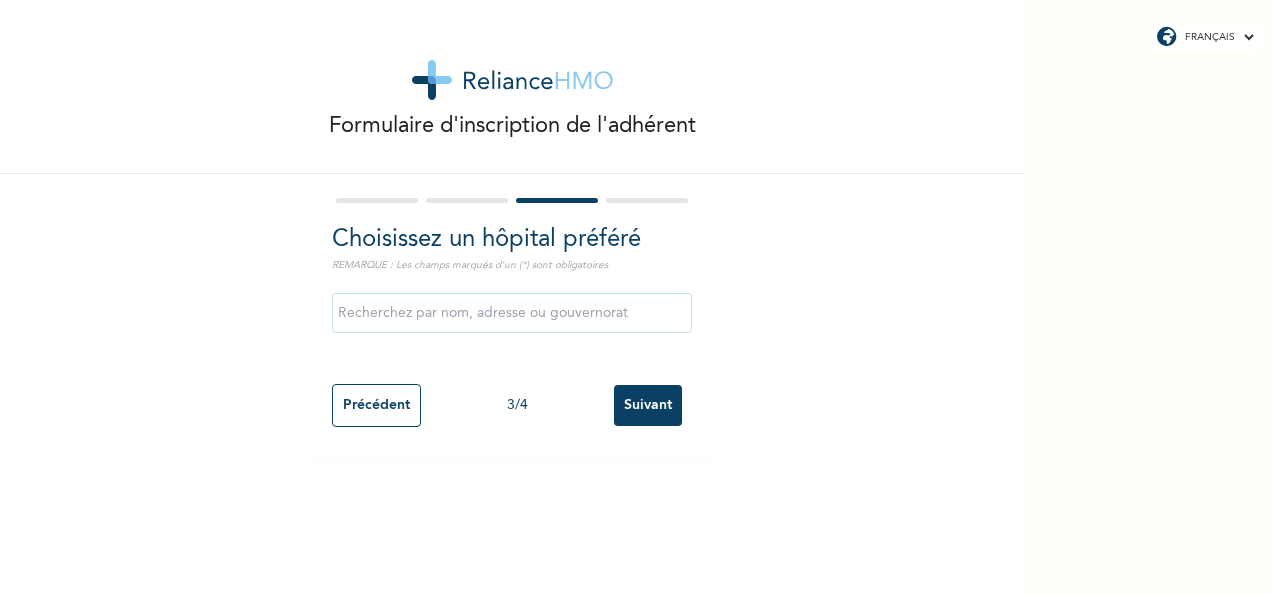 scroll, scrollTop: 0, scrollLeft: 0, axis: both 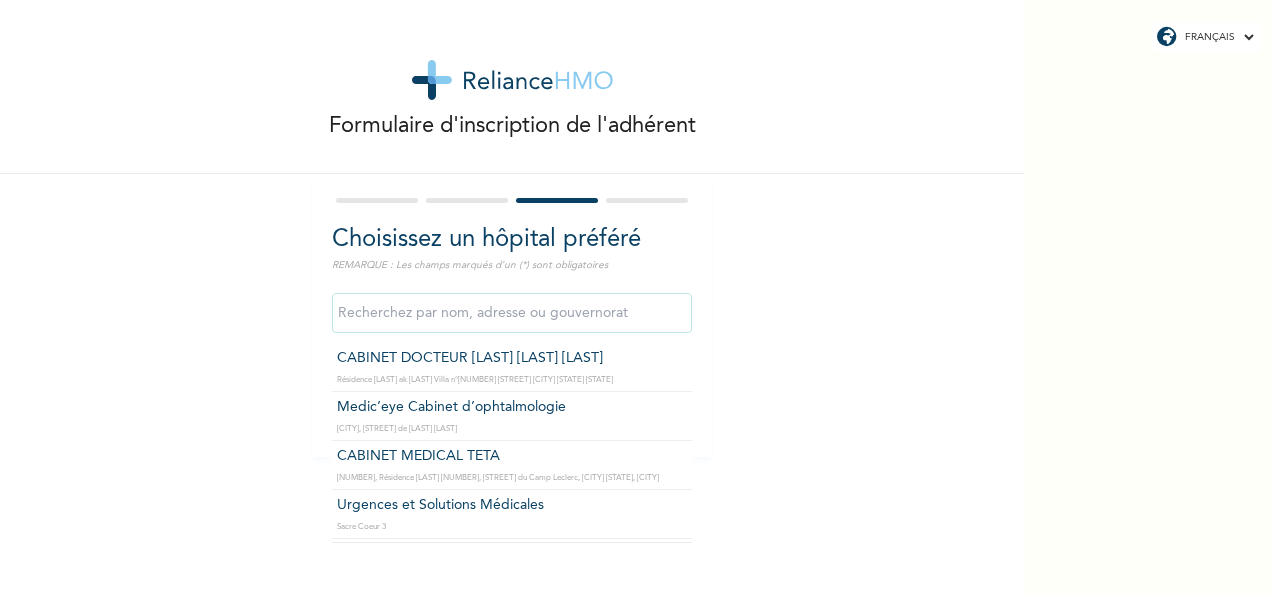 click at bounding box center (512, 313) 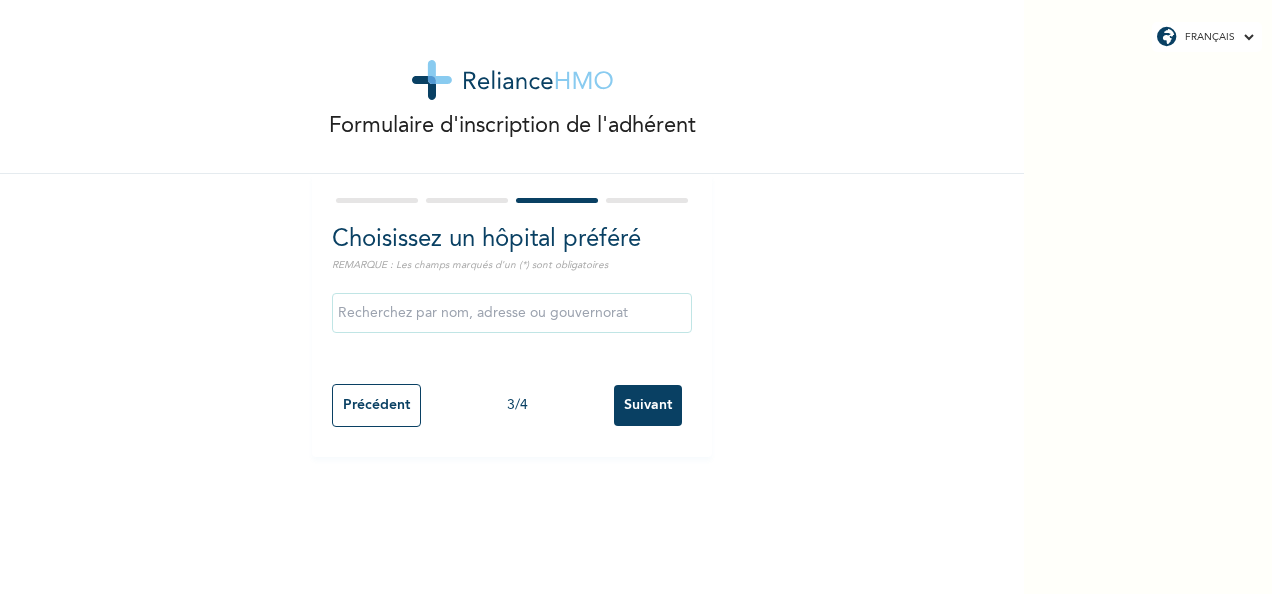 click on "Formulaire d'inscription de l'adhérent Choisissez un hôpital préféré REMARQUE : Les champs marqués d'un (*) sont obligatoires Précédent 3  / 4 Suivant" at bounding box center [512, 228] 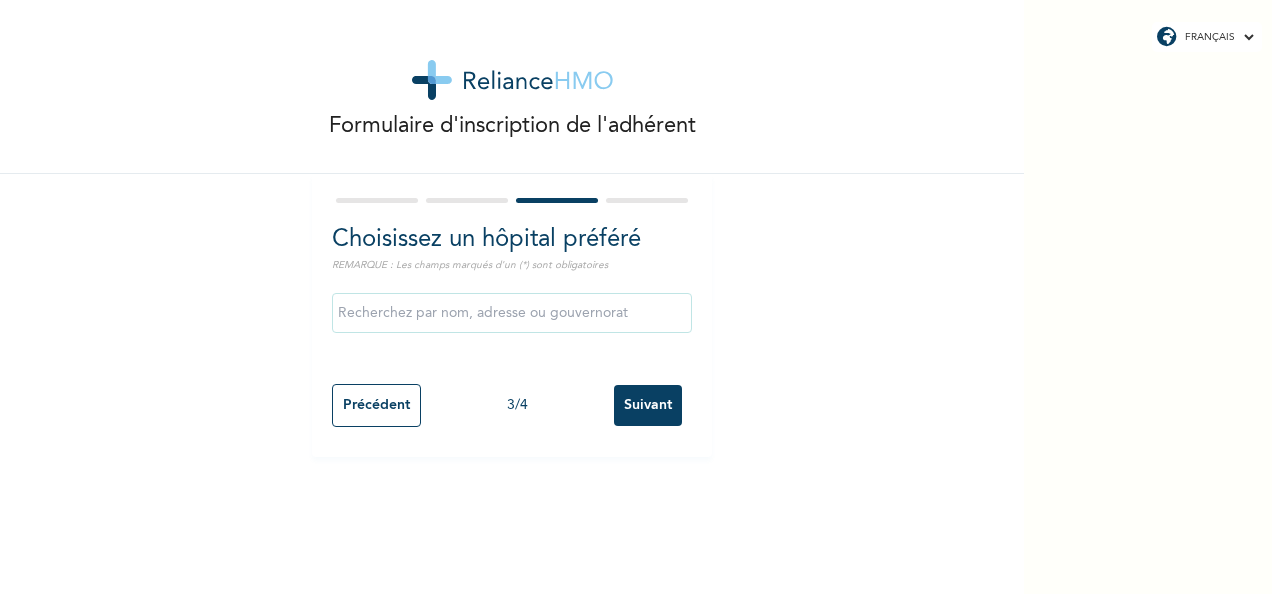 click on "Suivant" at bounding box center (648, 405) 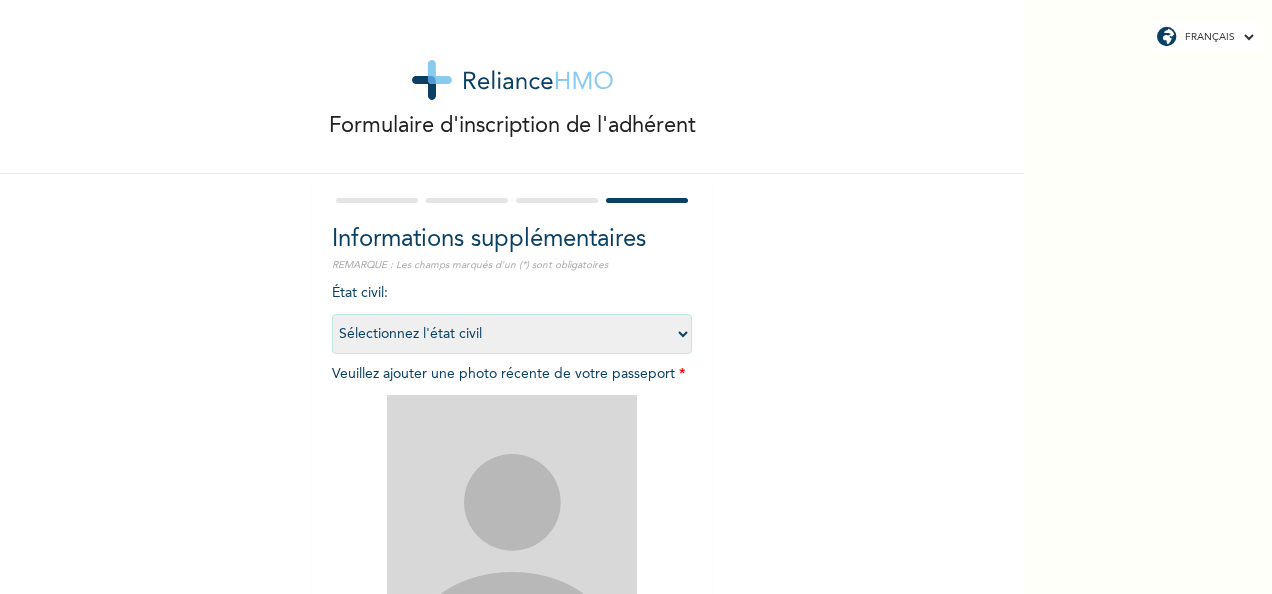 click on "Sélectionnez l'état civil Célibataire Marié(e) Divorcé(e) Veuf/Veuve" at bounding box center (512, 334) 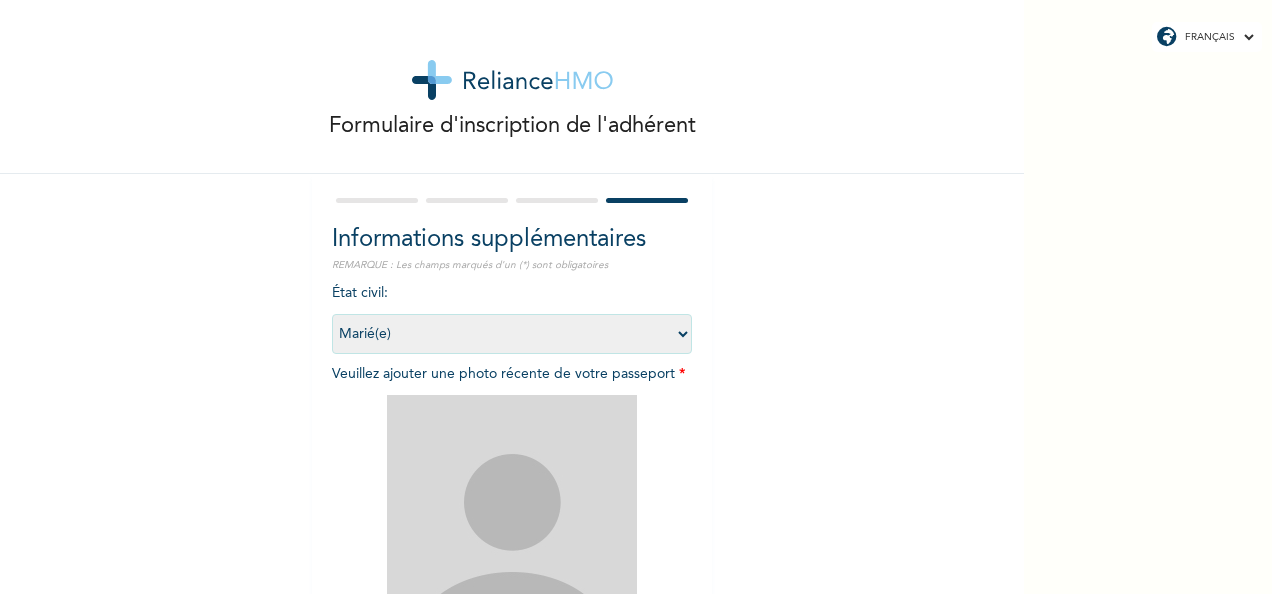 click on "Sélectionnez l'état civil Célibataire Marié(e) Divorcé(e) Veuf/Veuve" at bounding box center (512, 334) 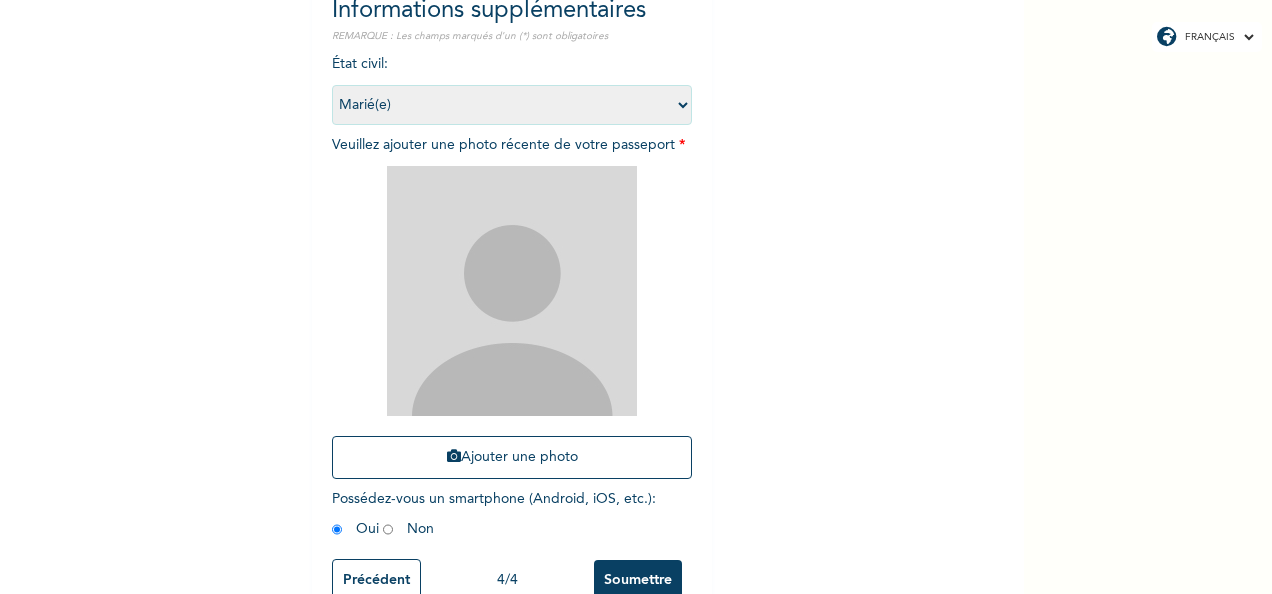 scroll, scrollTop: 230, scrollLeft: 0, axis: vertical 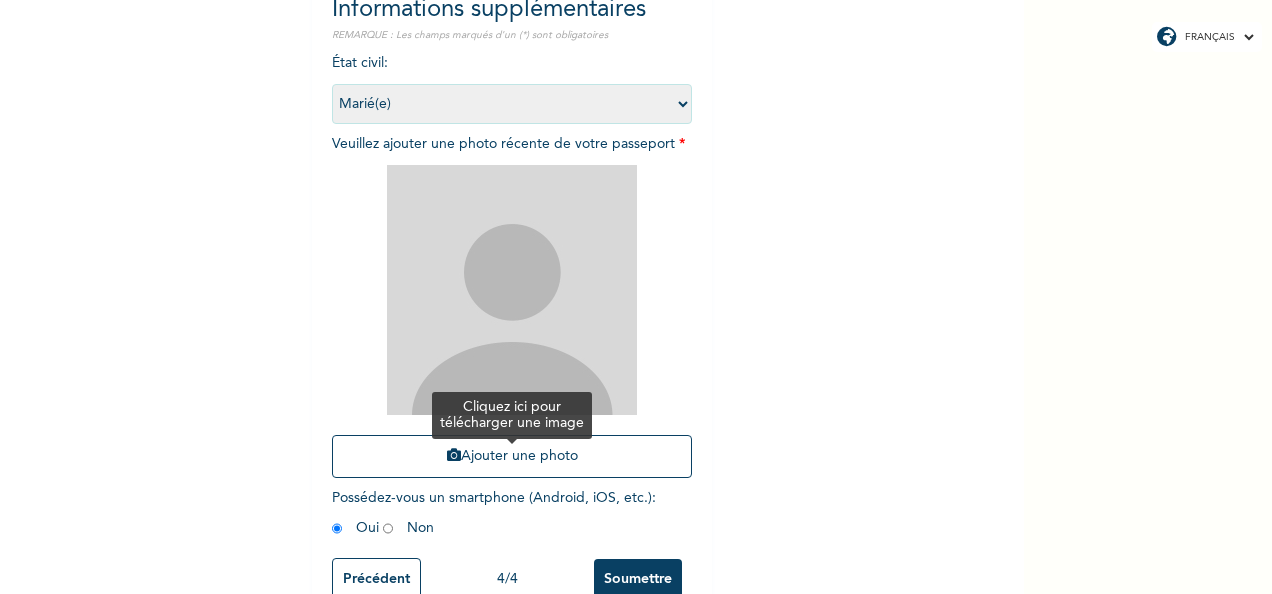 click on "Ajouter une photo" at bounding box center [512, 456] 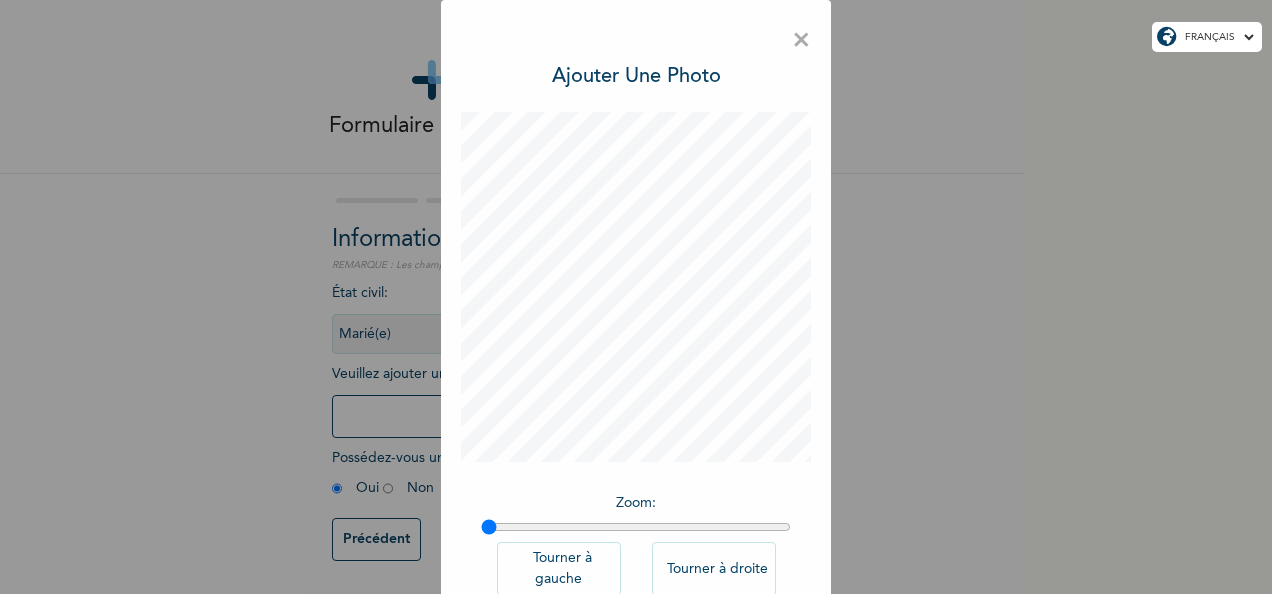 scroll, scrollTop: 124, scrollLeft: 0, axis: vertical 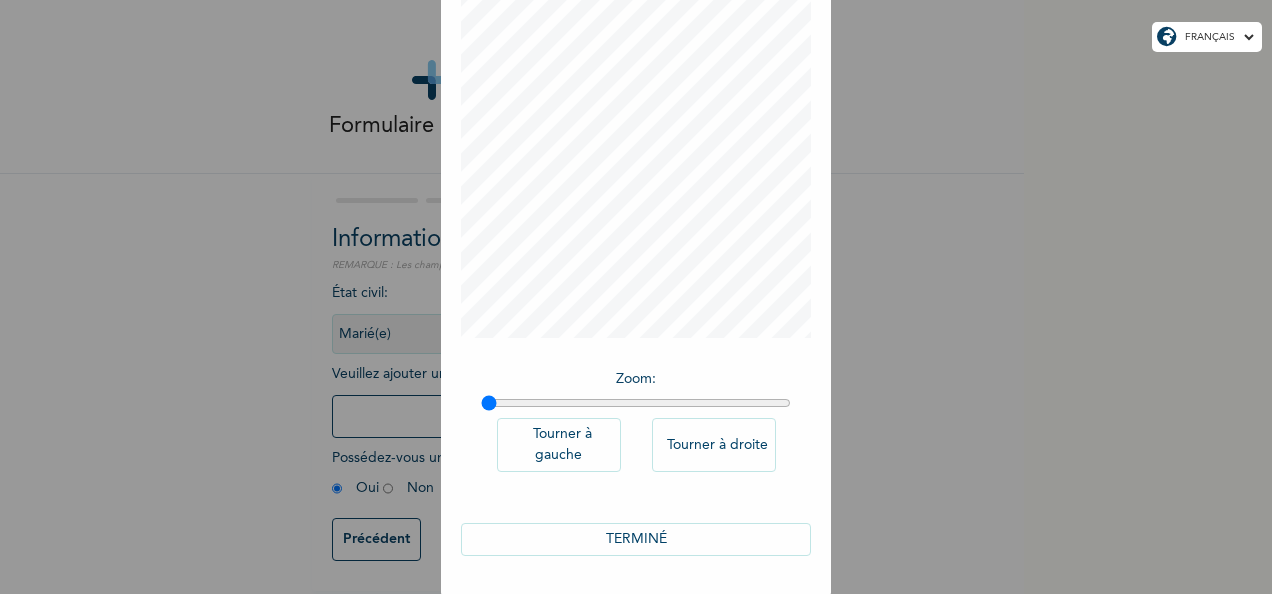 click on "TERMINÉ" at bounding box center (636, 539) 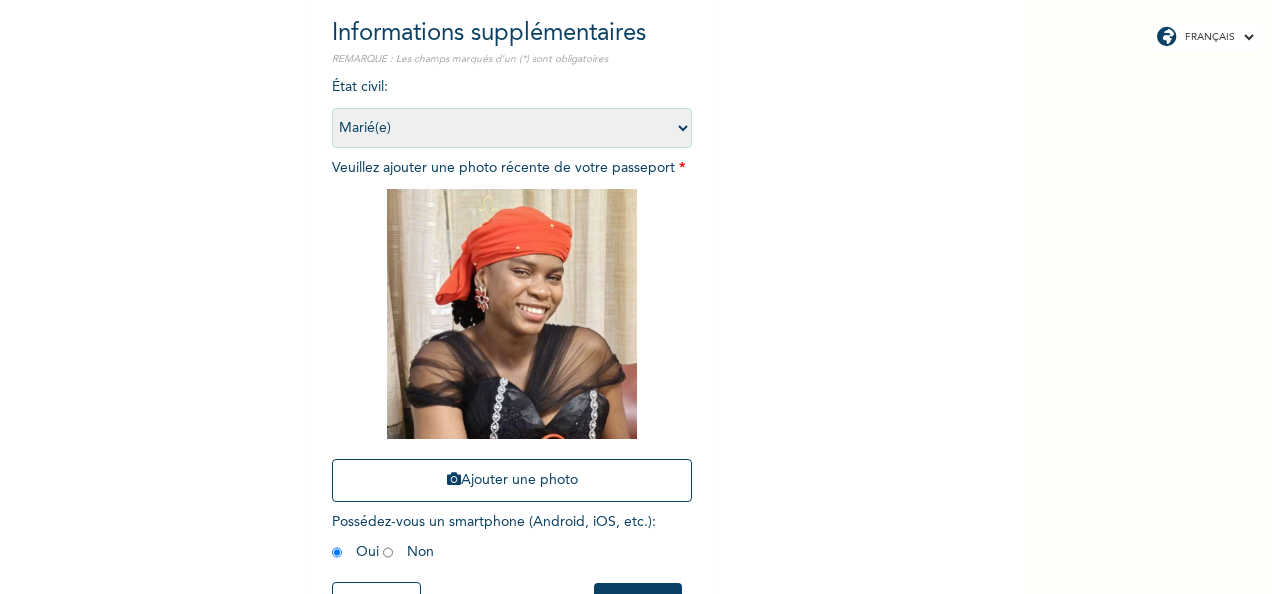 scroll, scrollTop: 284, scrollLeft: 0, axis: vertical 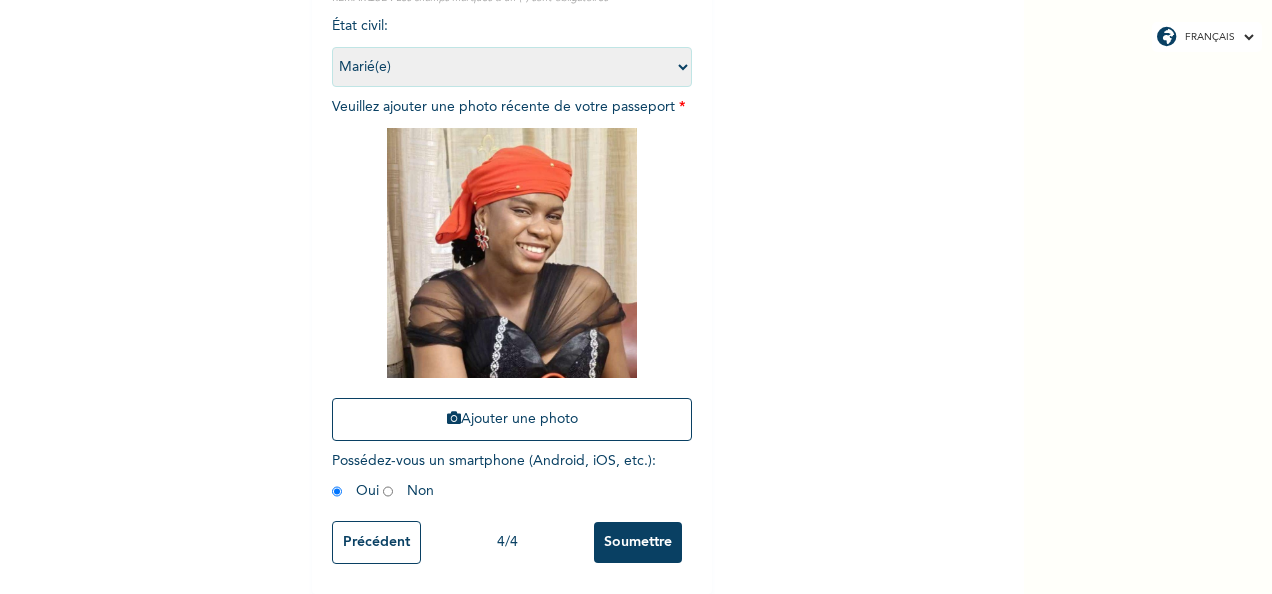 click on "Soumettre" at bounding box center [638, 542] 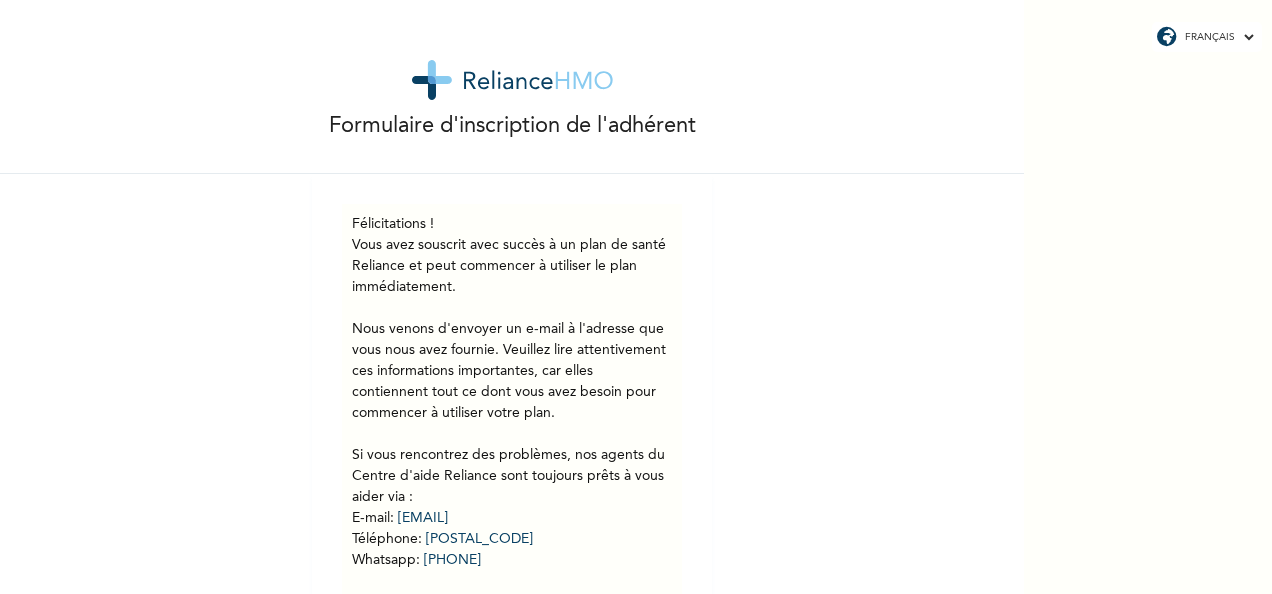 scroll, scrollTop: 116, scrollLeft: 0, axis: vertical 